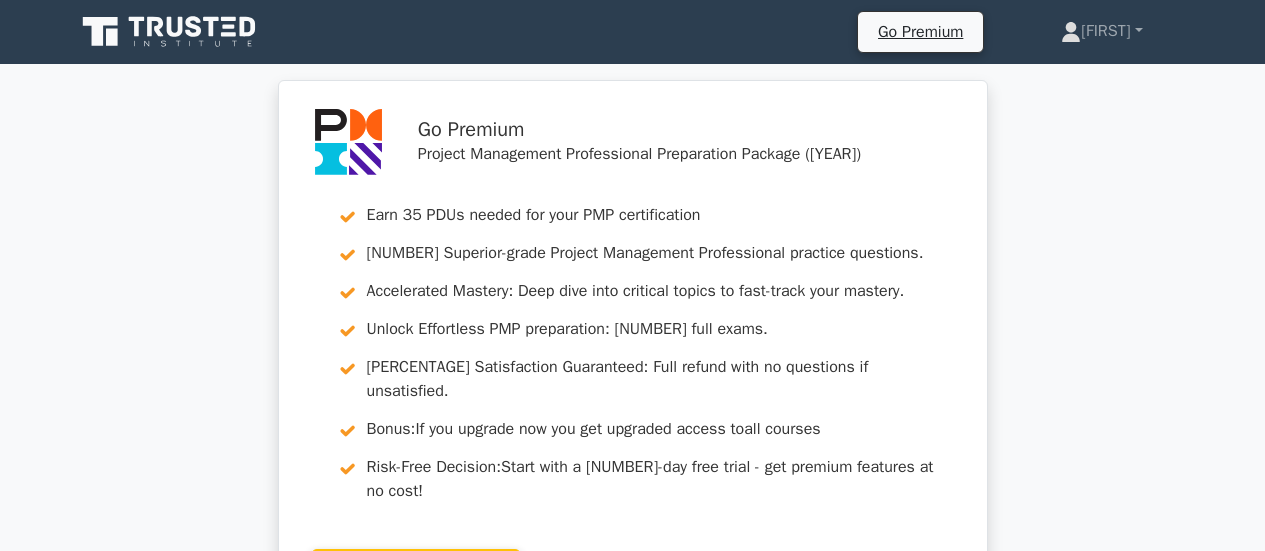 scroll, scrollTop: 24275, scrollLeft: 0, axis: vertical 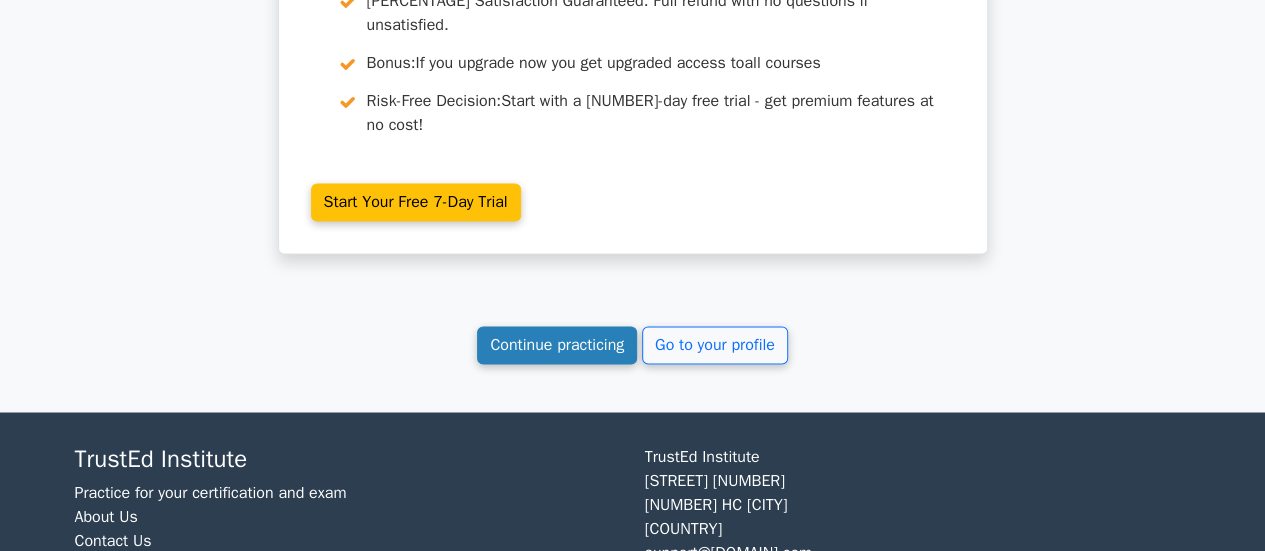click on "Continue practicing" at bounding box center (557, 345) 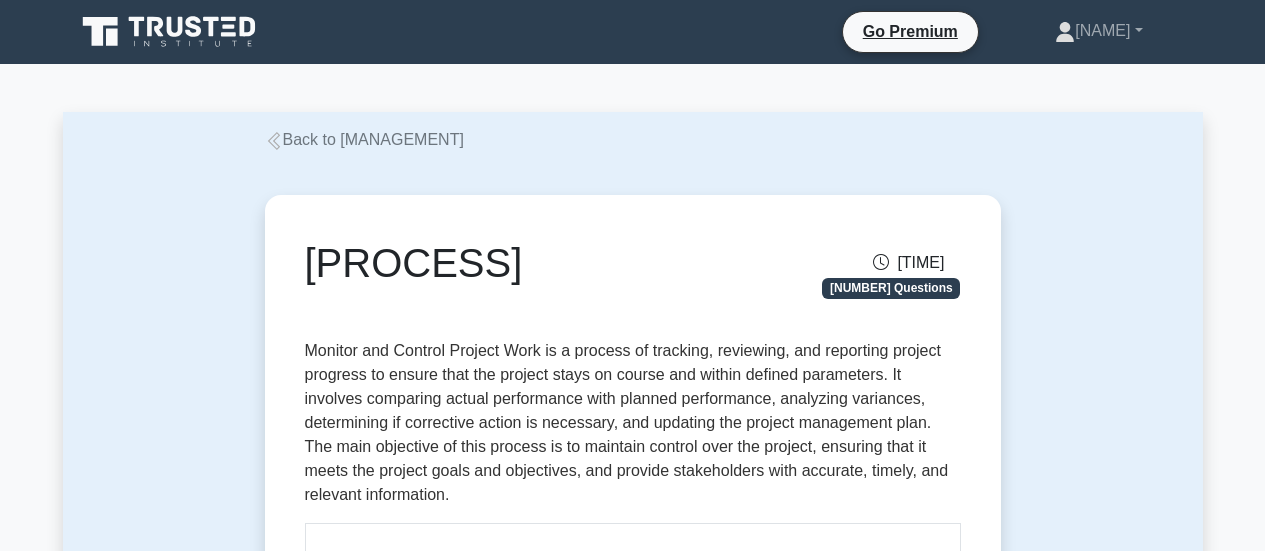 scroll, scrollTop: 0, scrollLeft: 0, axis: both 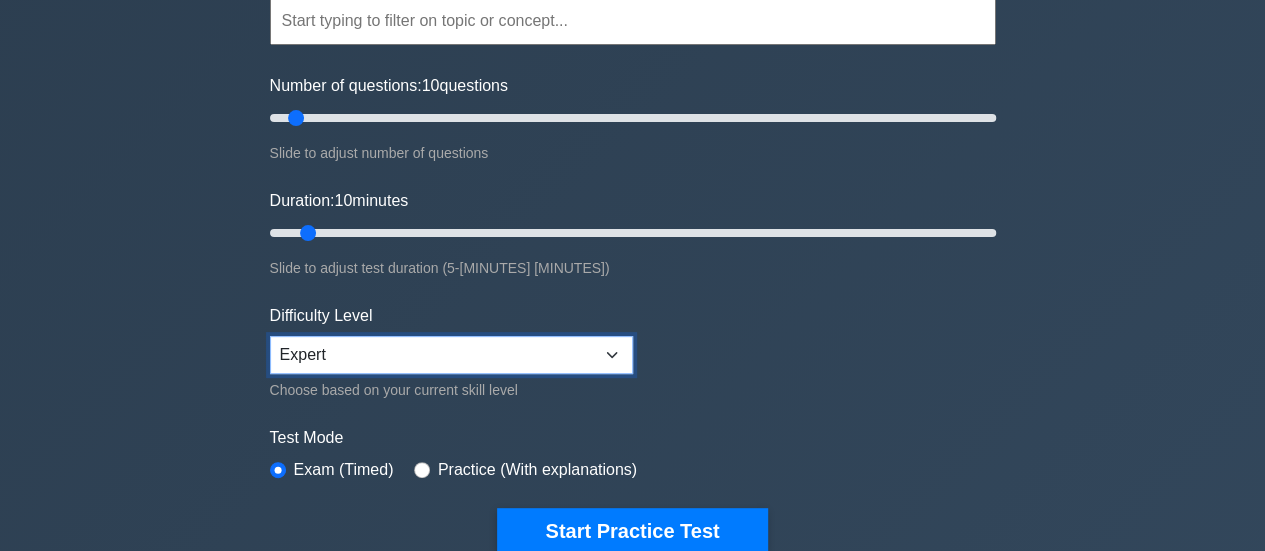 click on "Beginner
Intermediate
Expert" at bounding box center [451, 355] 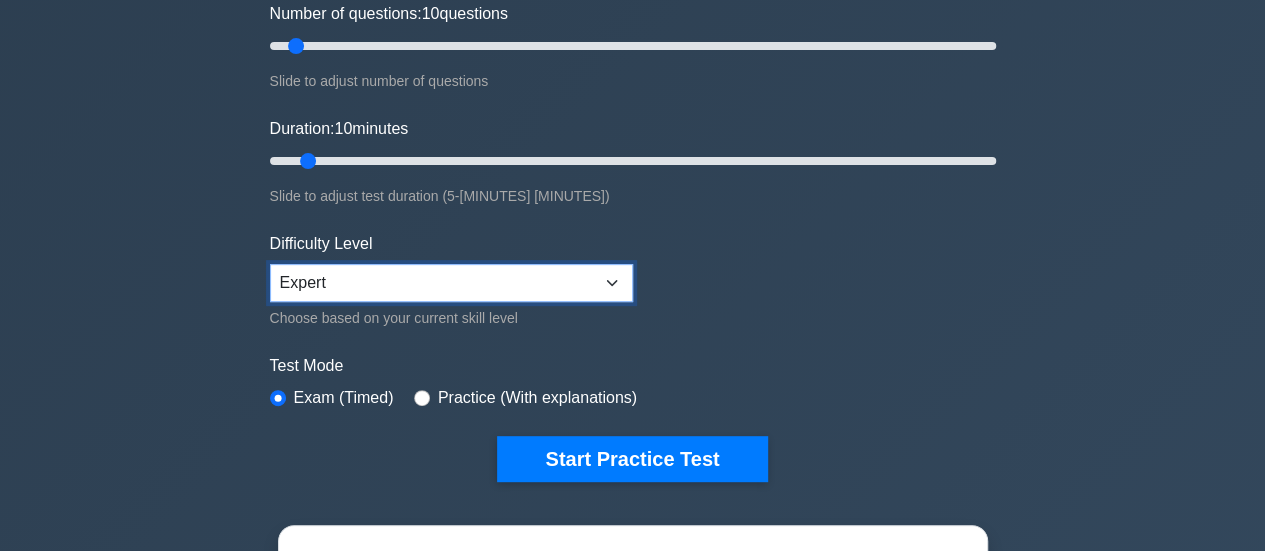 scroll, scrollTop: 400, scrollLeft: 0, axis: vertical 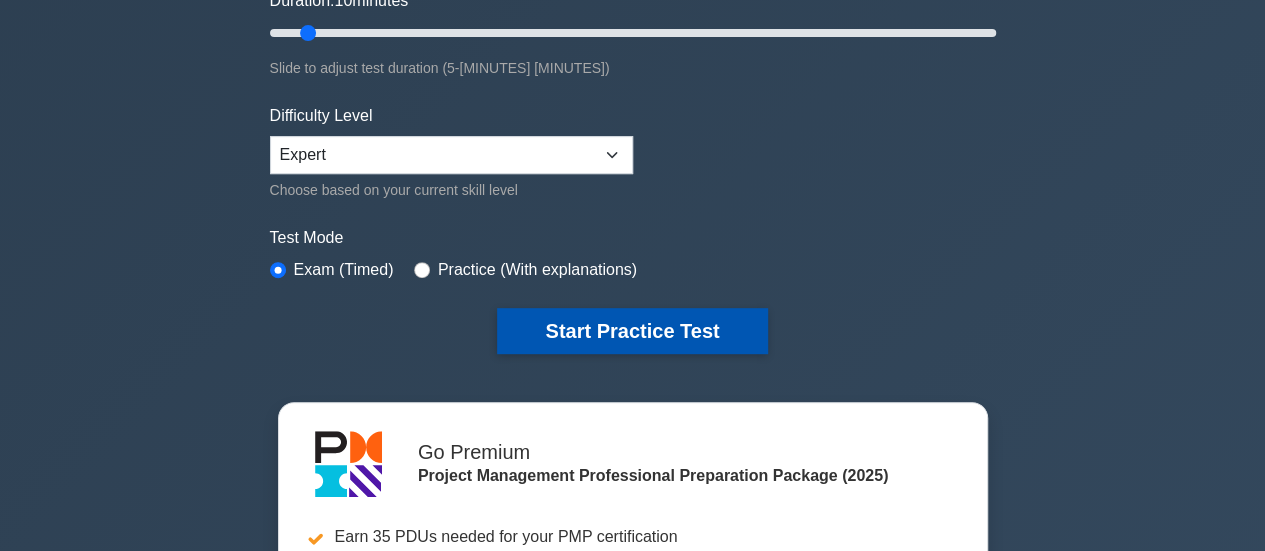 click on "Start Practice Test" at bounding box center [632, 331] 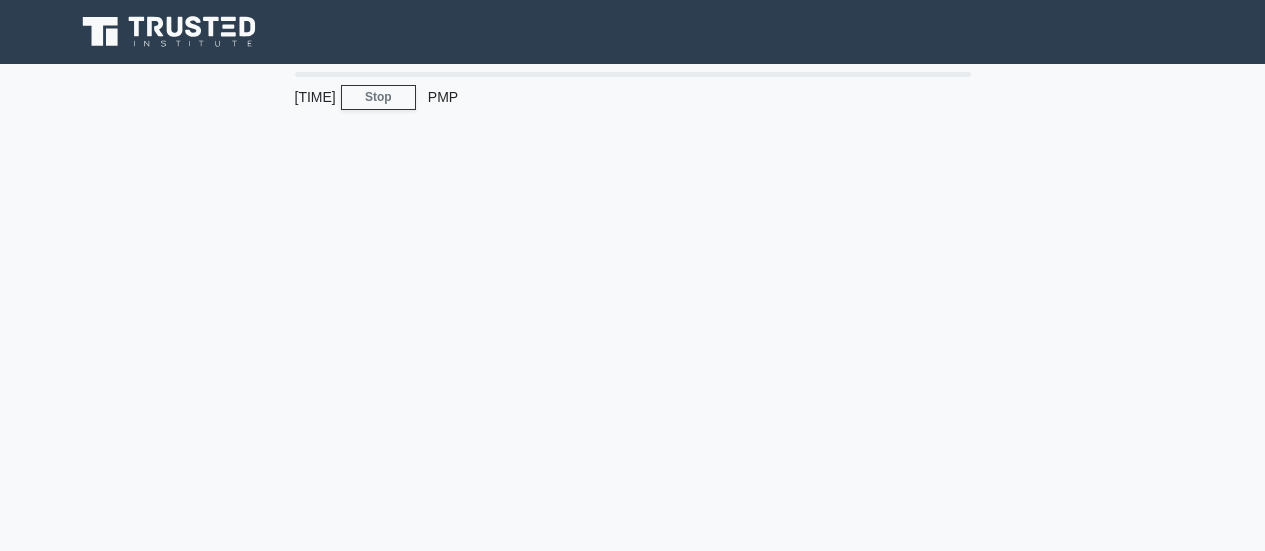scroll, scrollTop: 0, scrollLeft: 0, axis: both 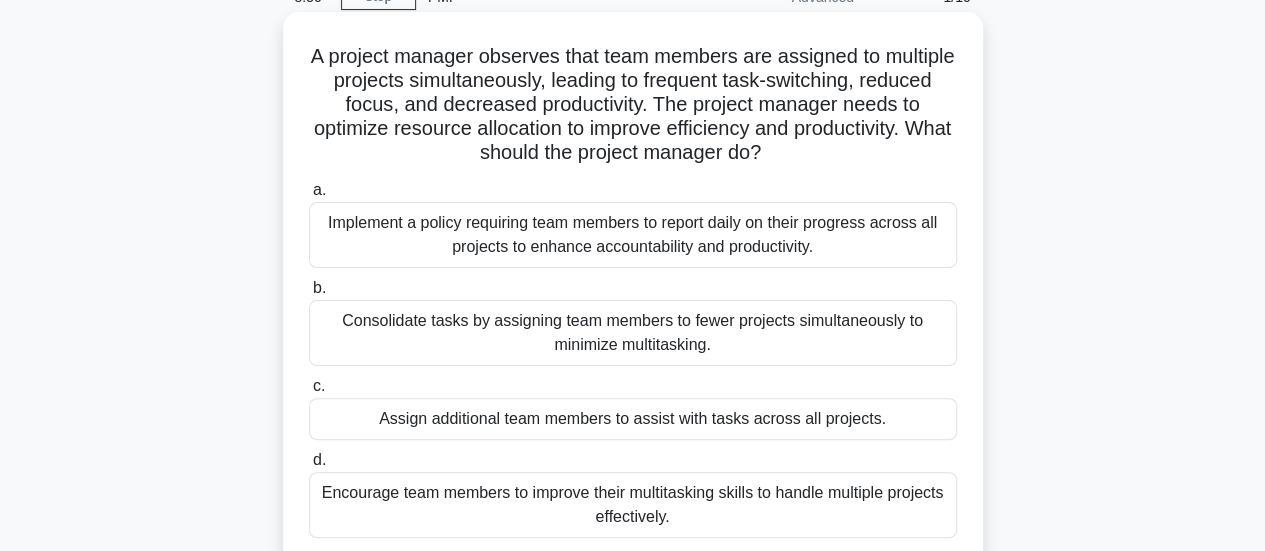 click on "Consolidate tasks by assigning team members to fewer projects simultaneously to minimize multitasking." at bounding box center (633, 333) 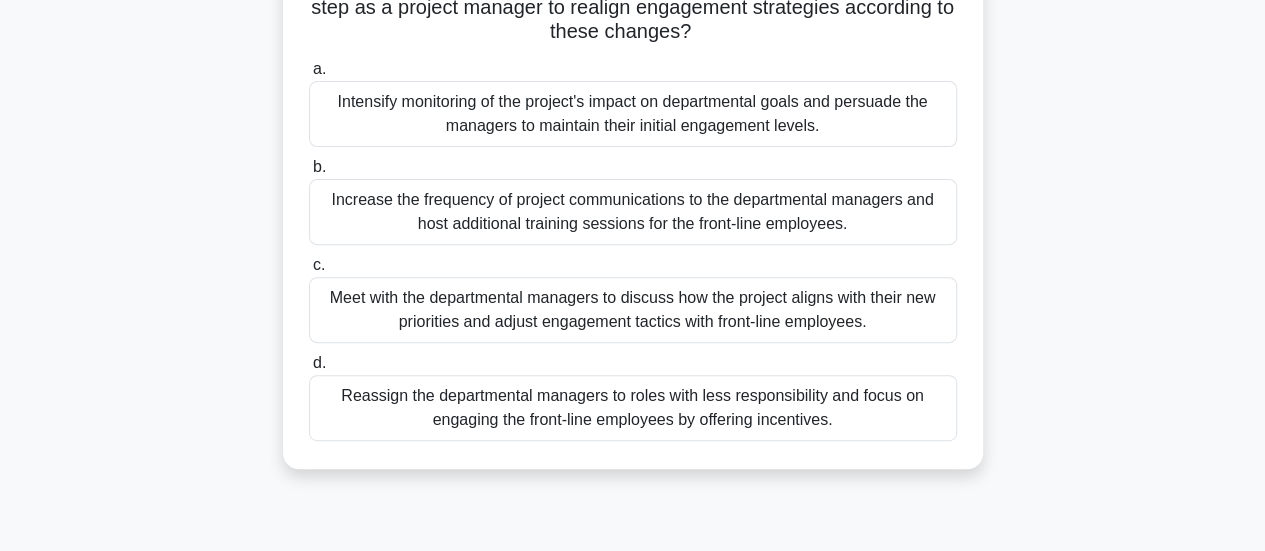 scroll, scrollTop: 300, scrollLeft: 0, axis: vertical 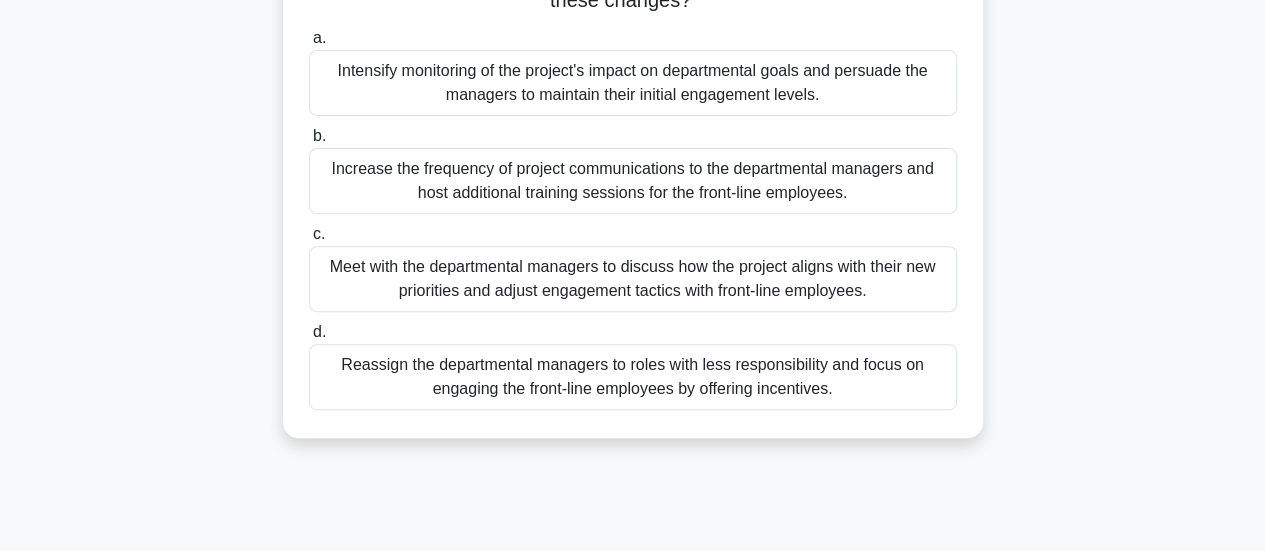 click on "Meet with the departmental managers to discuss how the project aligns with their new priorities and adjust engagement tactics with front-line employees." at bounding box center [633, 279] 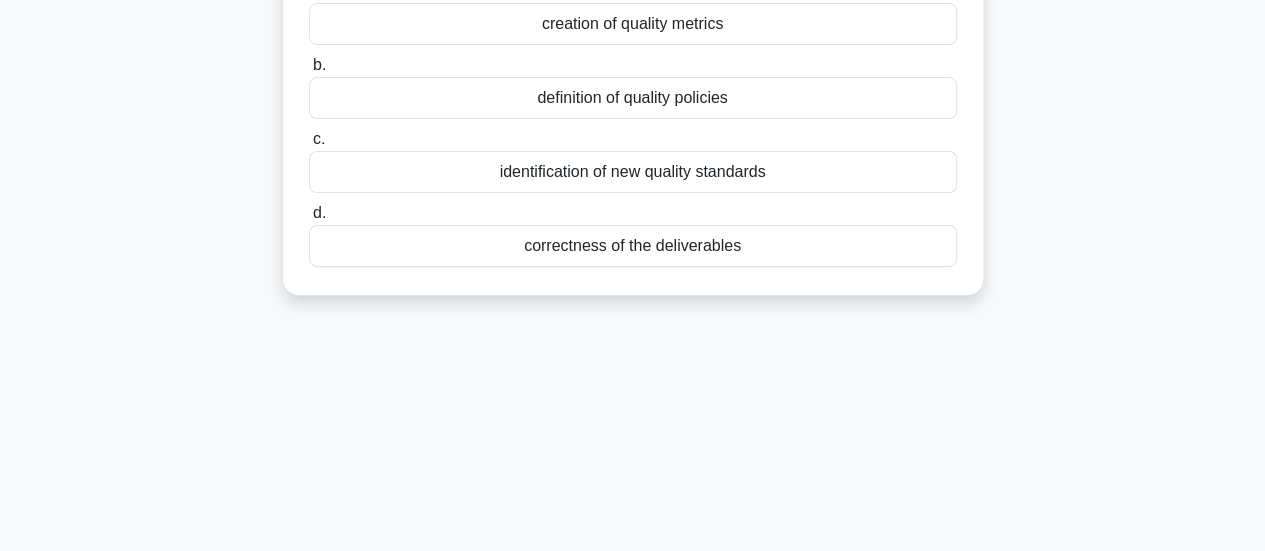 scroll, scrollTop: 0, scrollLeft: 0, axis: both 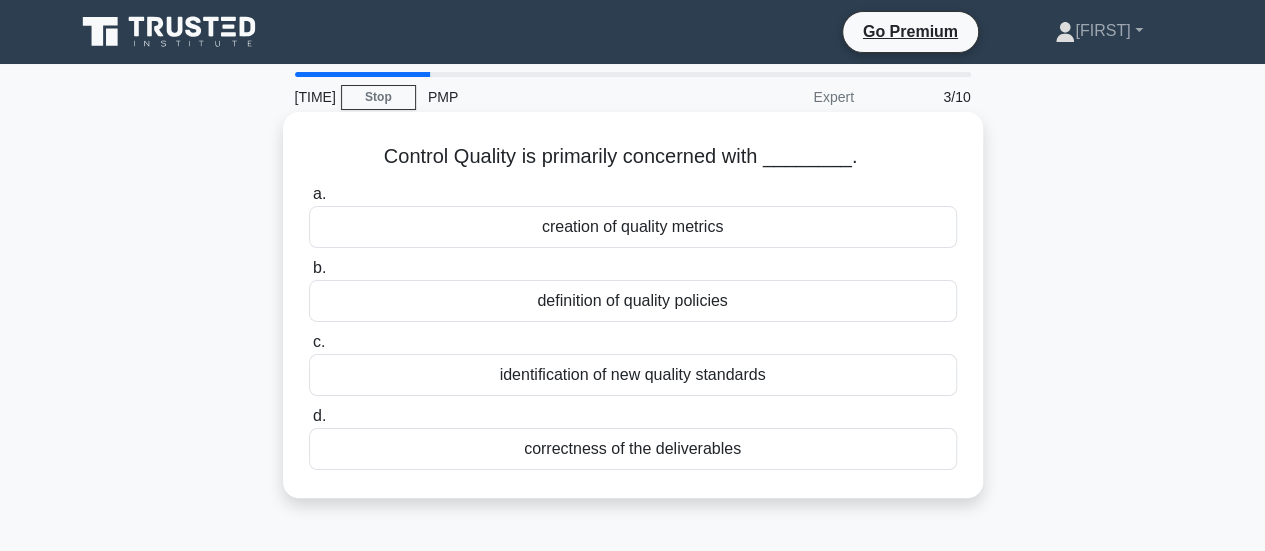 click on "correctness of the deliverables" at bounding box center (633, 449) 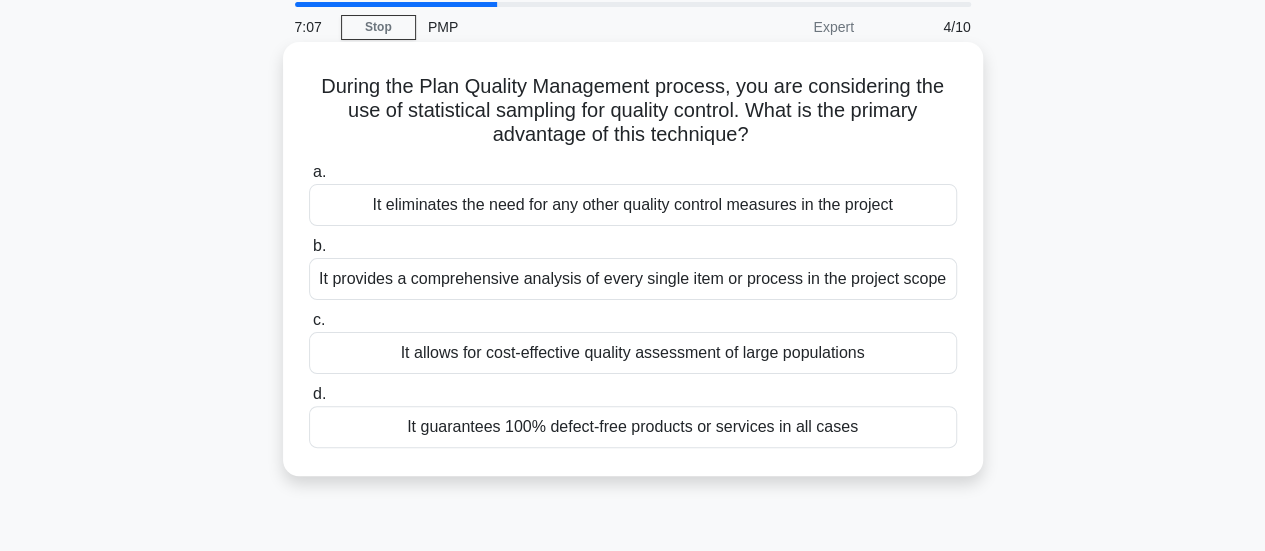 scroll, scrollTop: 100, scrollLeft: 0, axis: vertical 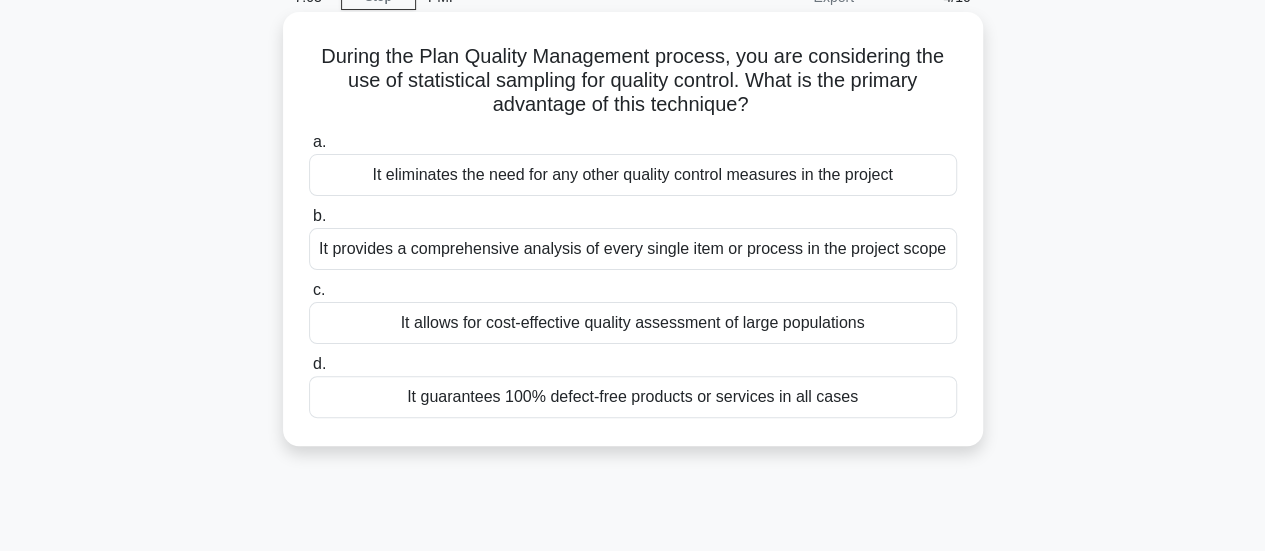 click on "It allows for cost-effective quality assessment of large populations" at bounding box center (633, 323) 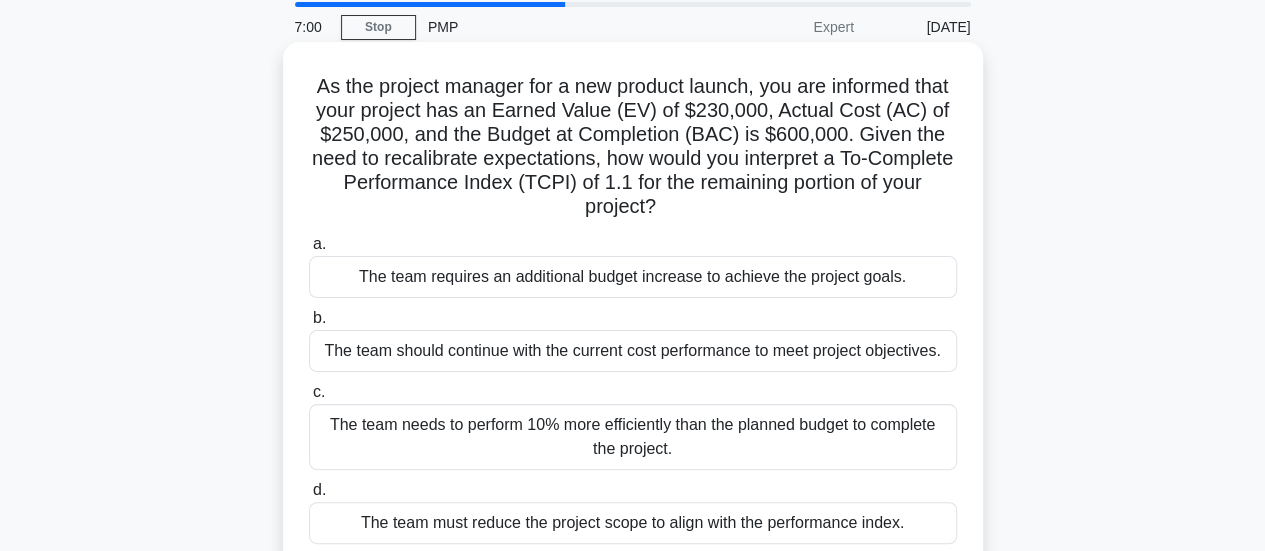 scroll, scrollTop: 100, scrollLeft: 0, axis: vertical 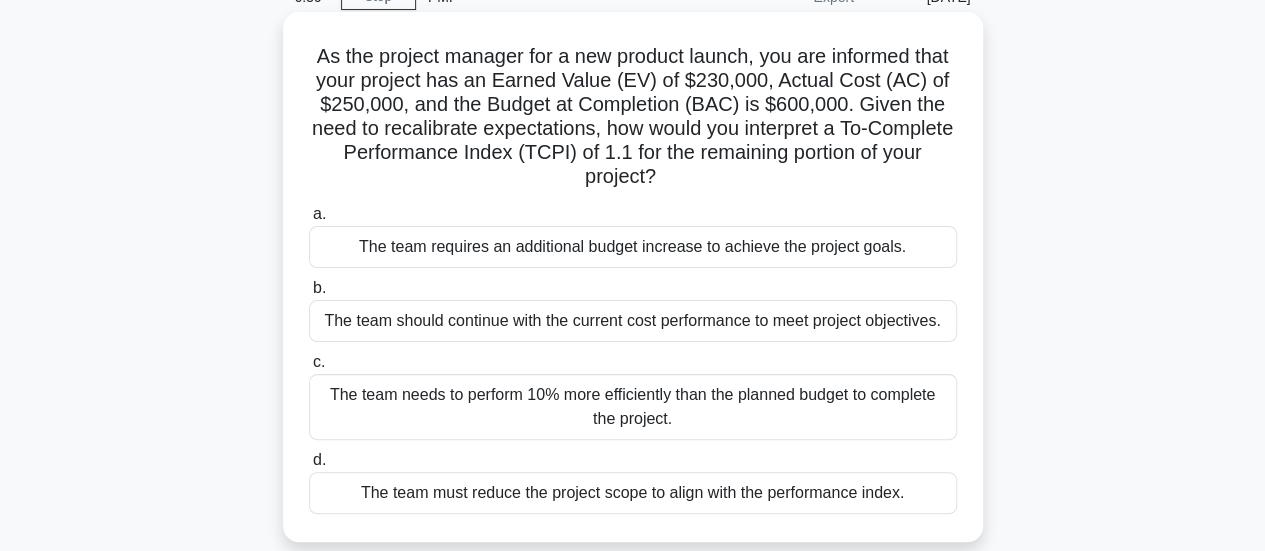 click on "The team needs to perform 10% more efficiently than the planned budget to complete the project." at bounding box center (633, 407) 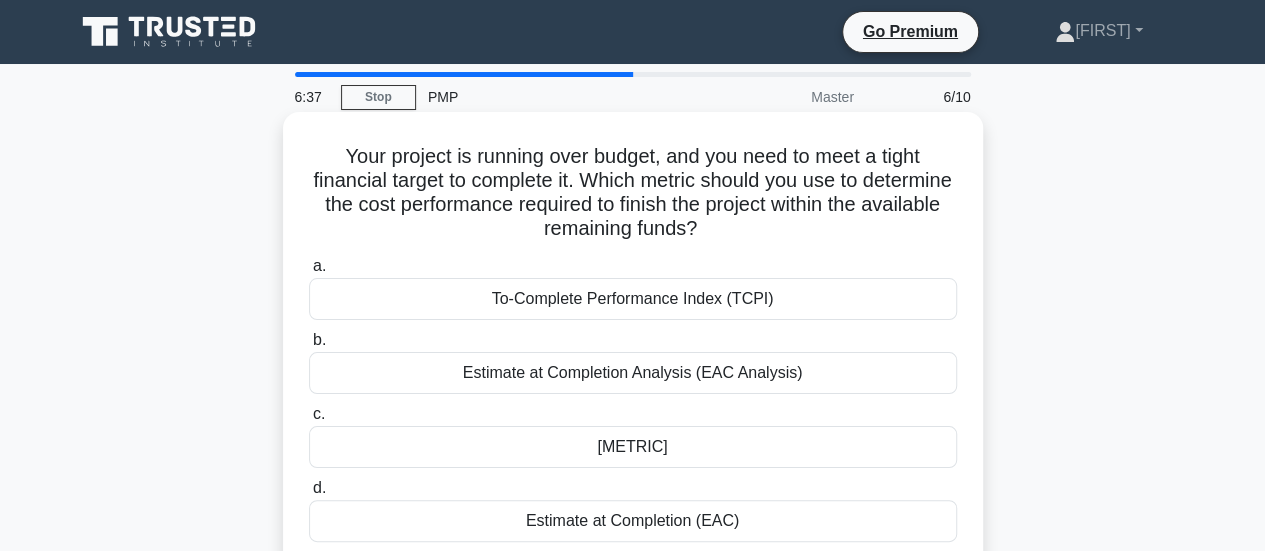 scroll, scrollTop: 100, scrollLeft: 0, axis: vertical 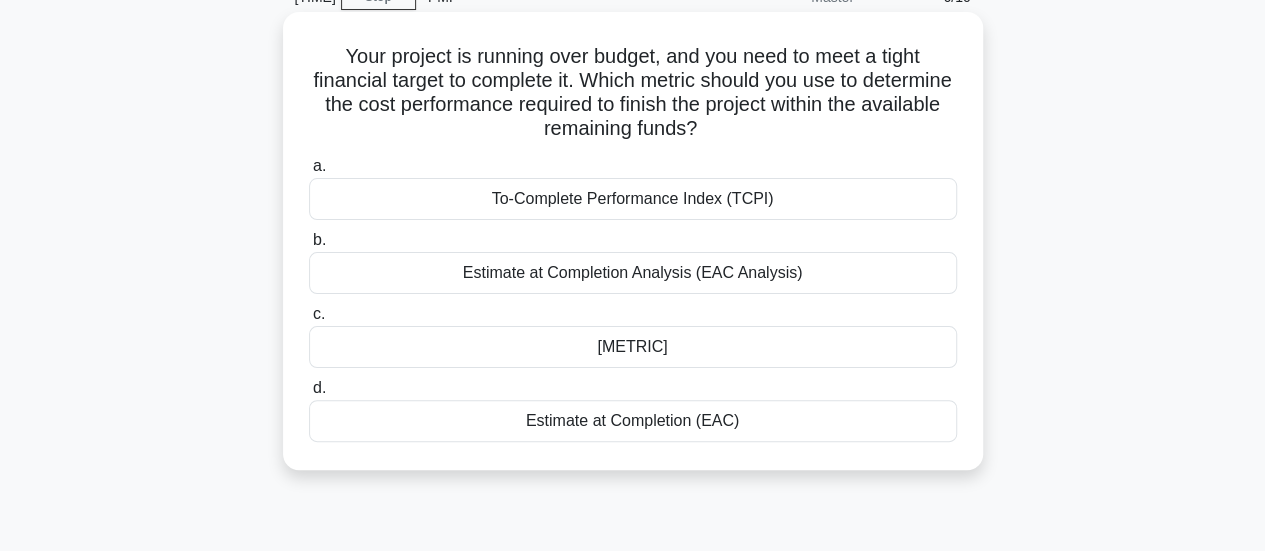 click on "Estimate at Completion (EAC)" at bounding box center [633, 421] 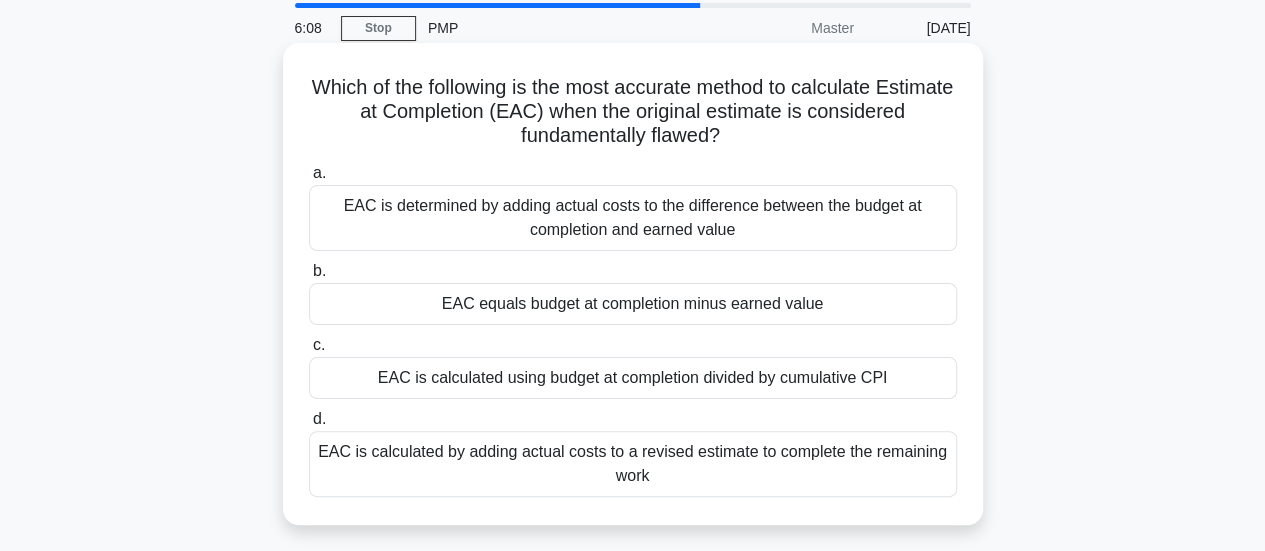 scroll, scrollTop: 100, scrollLeft: 0, axis: vertical 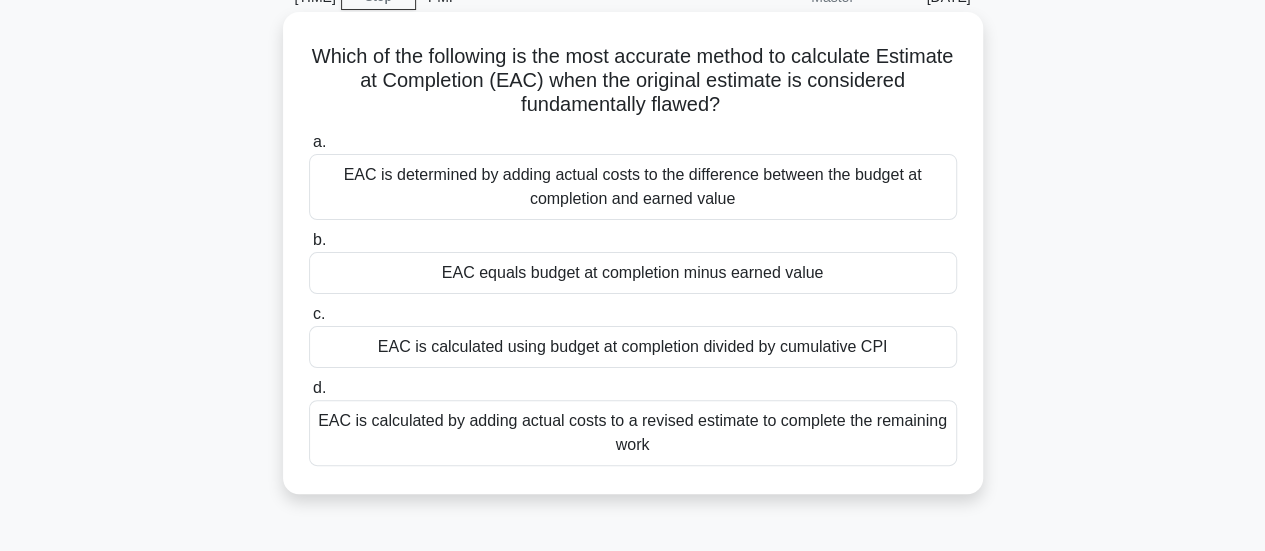 click on "EAC is calculated by adding actual costs to a revised estimate to complete the remaining work" at bounding box center [633, 433] 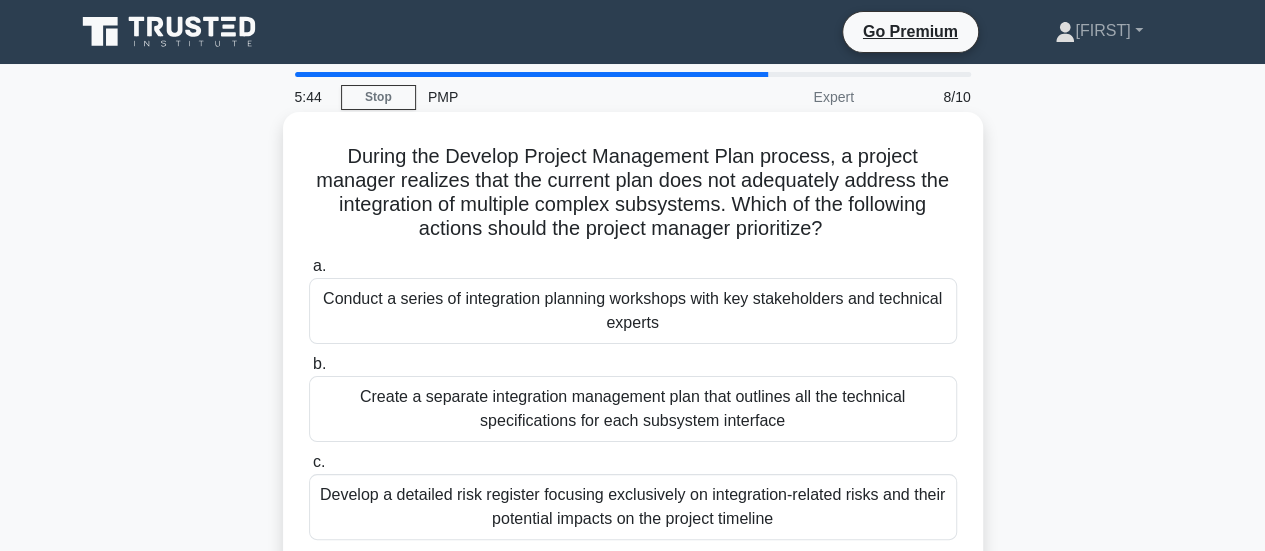 scroll, scrollTop: 100, scrollLeft: 0, axis: vertical 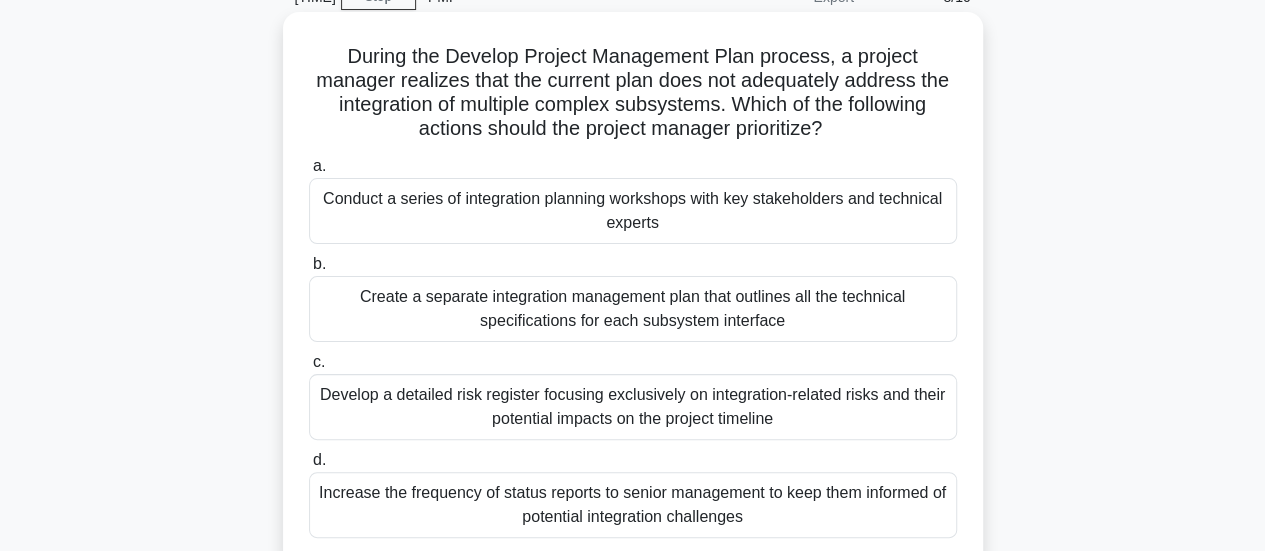 click on "Conduct a series of integration planning workshops with key stakeholders and technical experts" at bounding box center [633, 211] 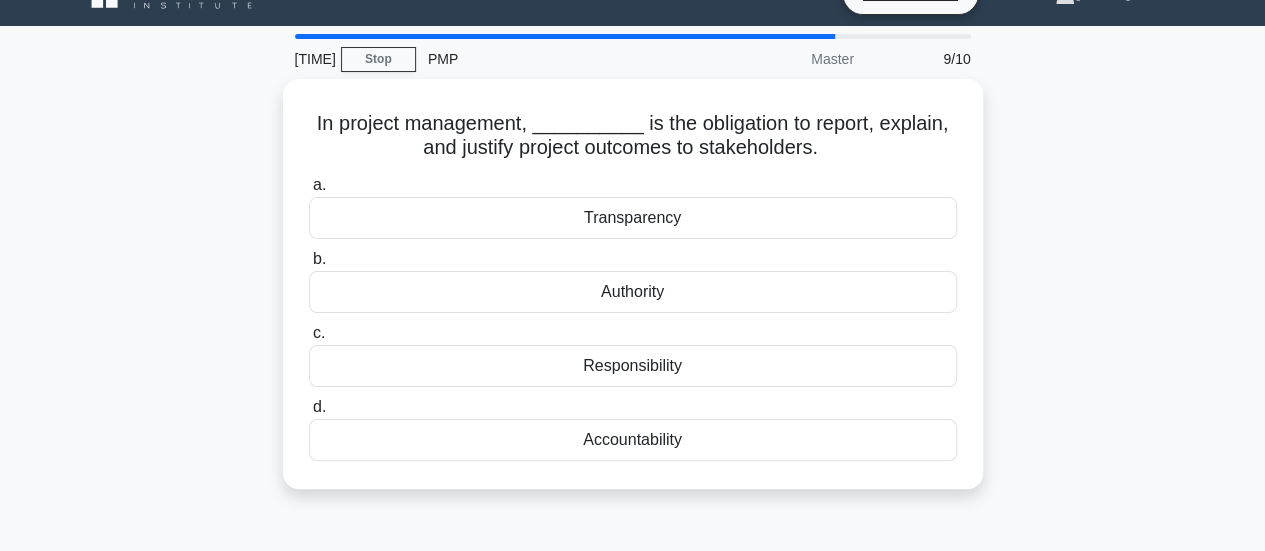 scroll, scrollTop: 0, scrollLeft: 0, axis: both 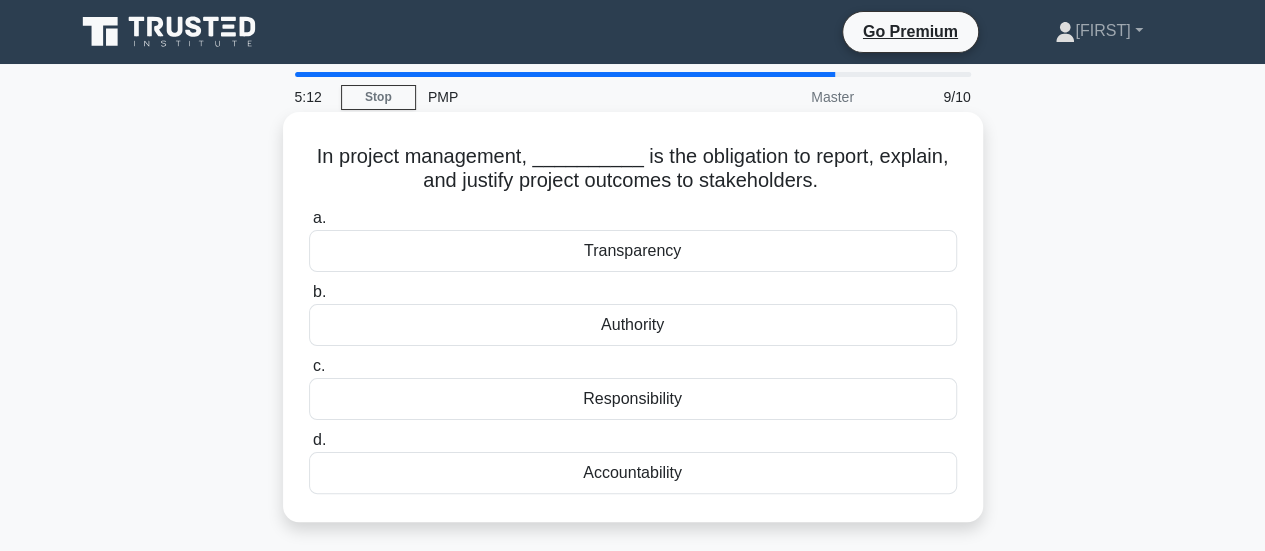 click on "Accountability" at bounding box center [633, 473] 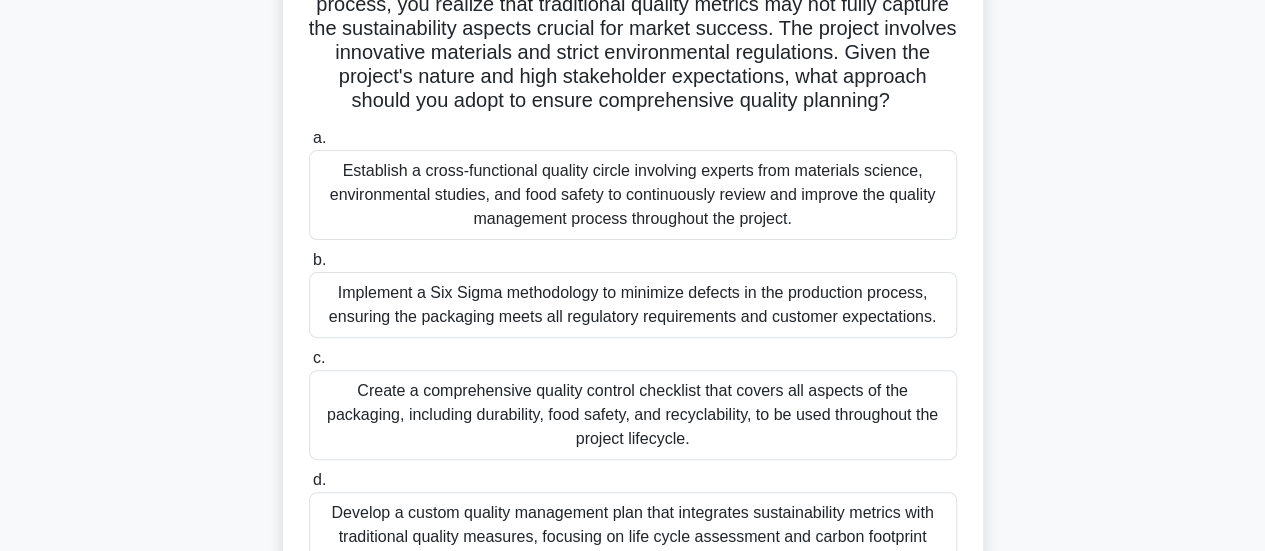 scroll, scrollTop: 300, scrollLeft: 0, axis: vertical 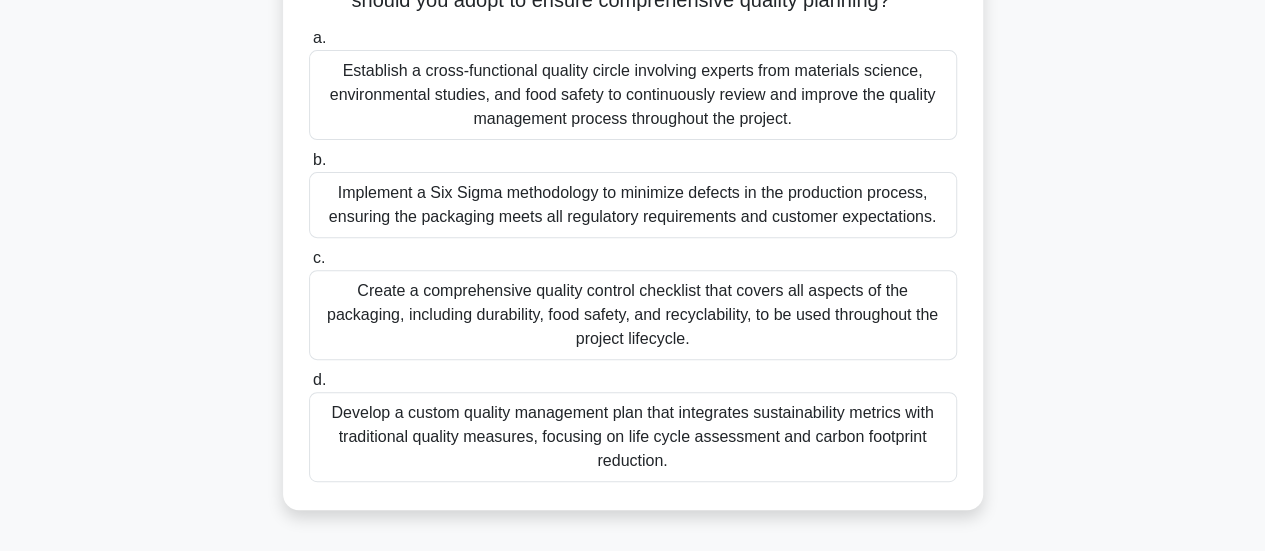 click on "Develop a custom quality management plan that integrates sustainability metrics with traditional quality measures, focusing on life cycle assessment and carbon footprint reduction." at bounding box center (633, 437) 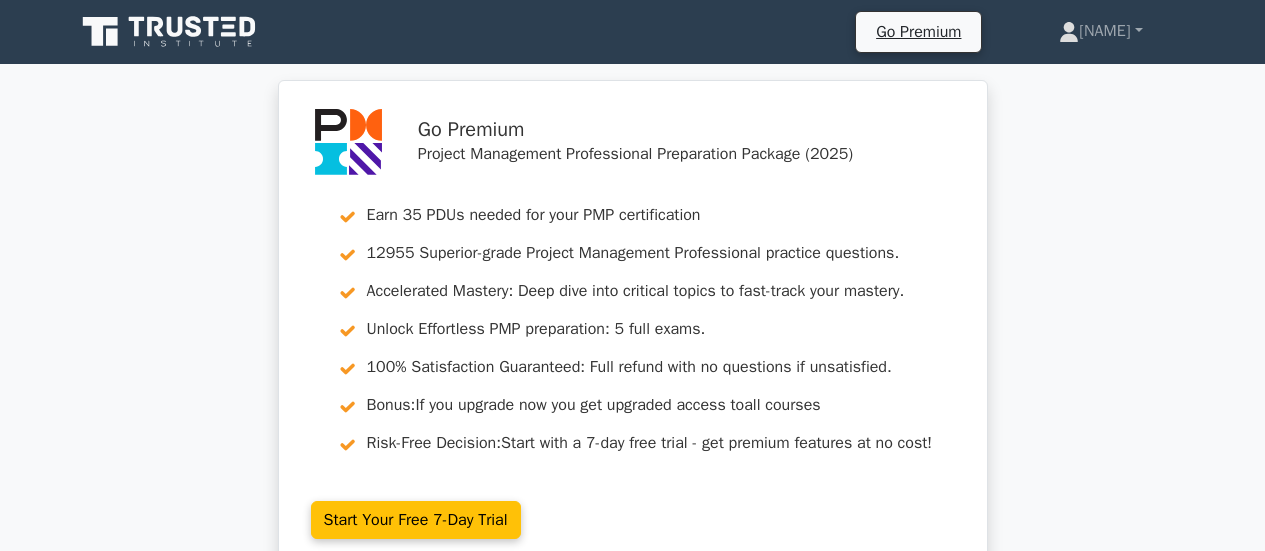scroll, scrollTop: 0, scrollLeft: 0, axis: both 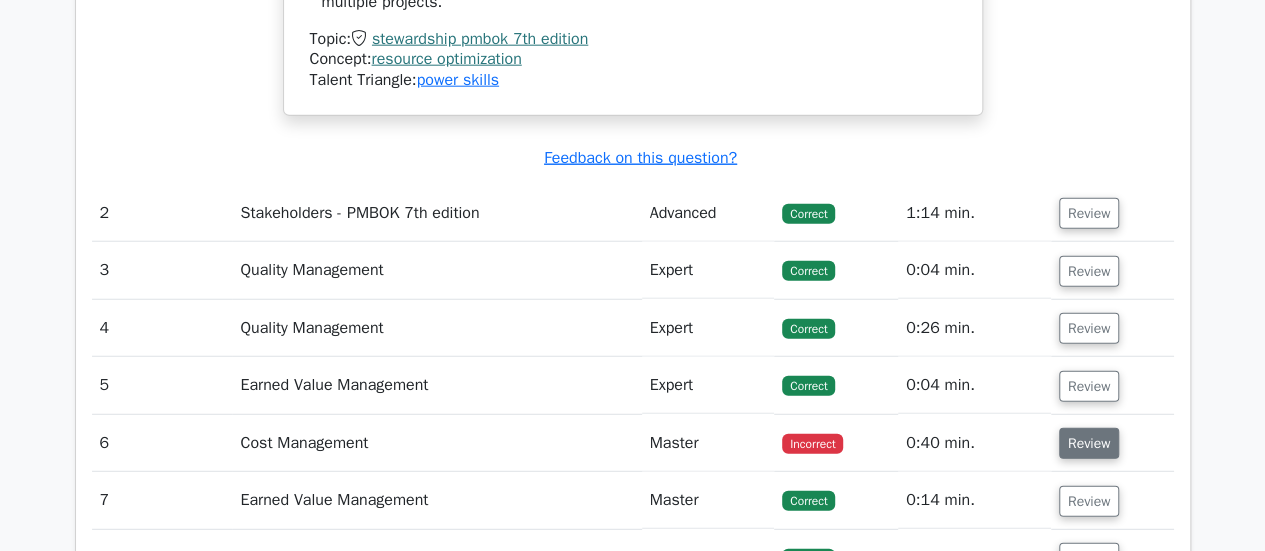 click on "Review" at bounding box center (1089, 443) 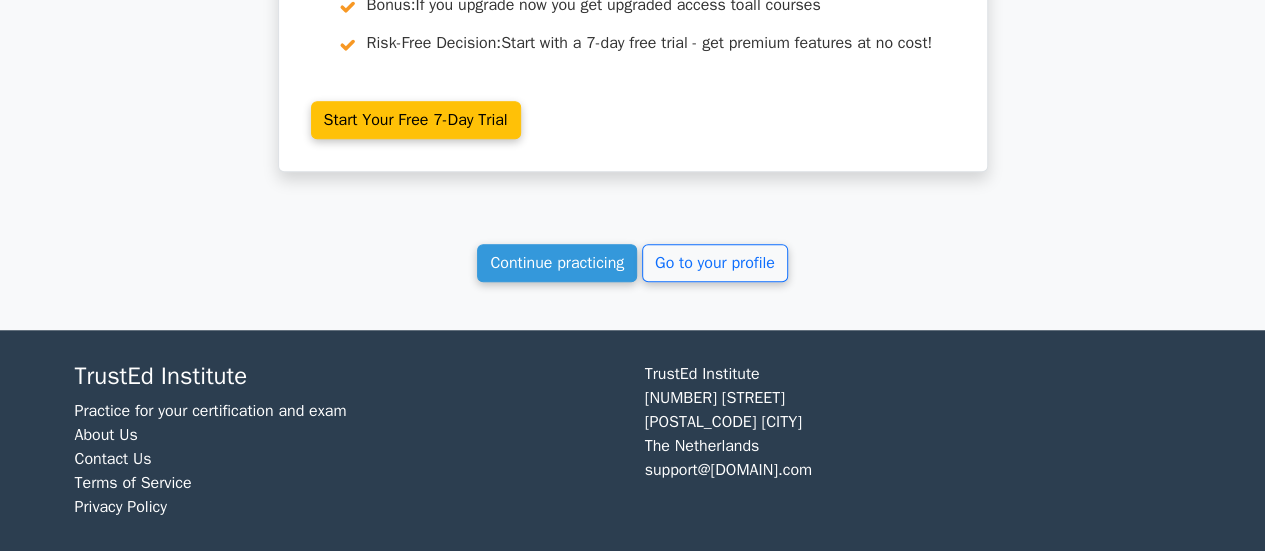 scroll, scrollTop: 4500, scrollLeft: 0, axis: vertical 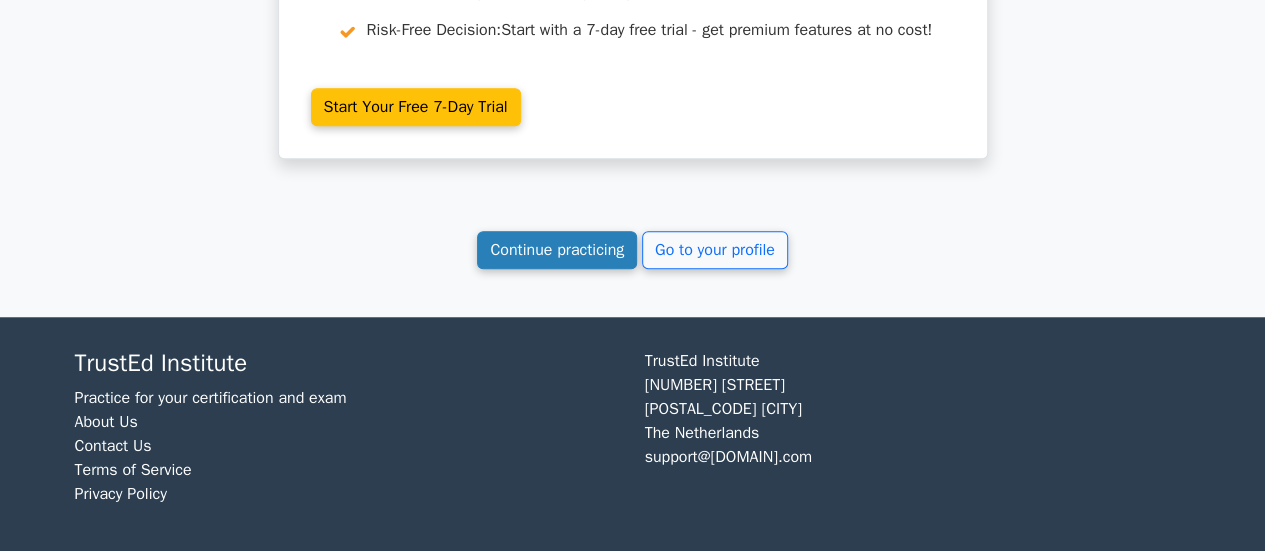 click on "Continue practicing" at bounding box center (557, 250) 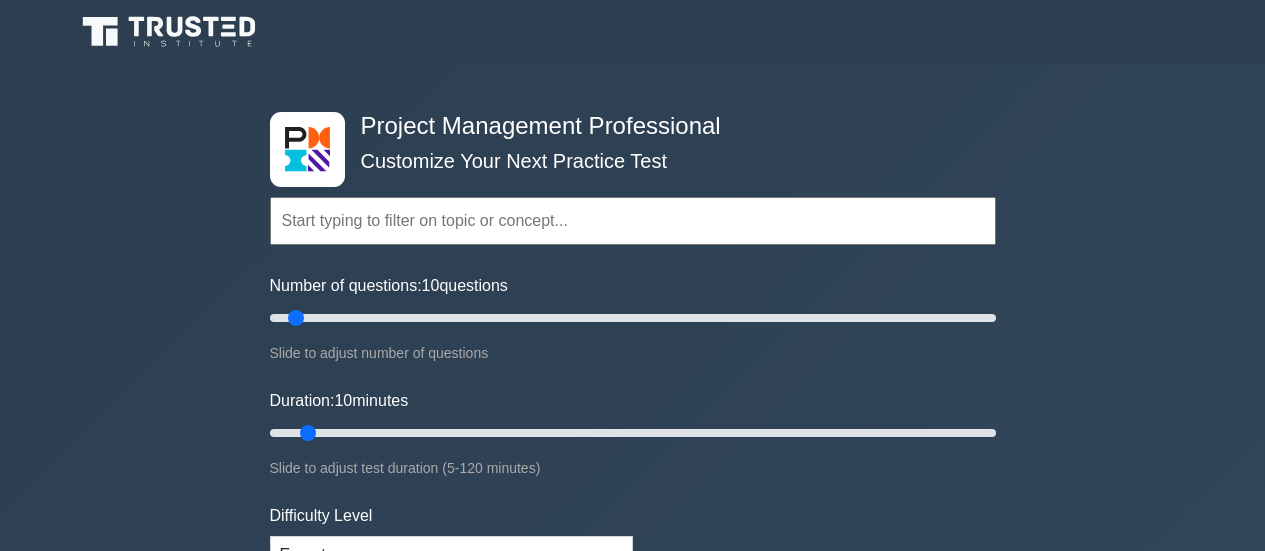 scroll, scrollTop: 0, scrollLeft: 0, axis: both 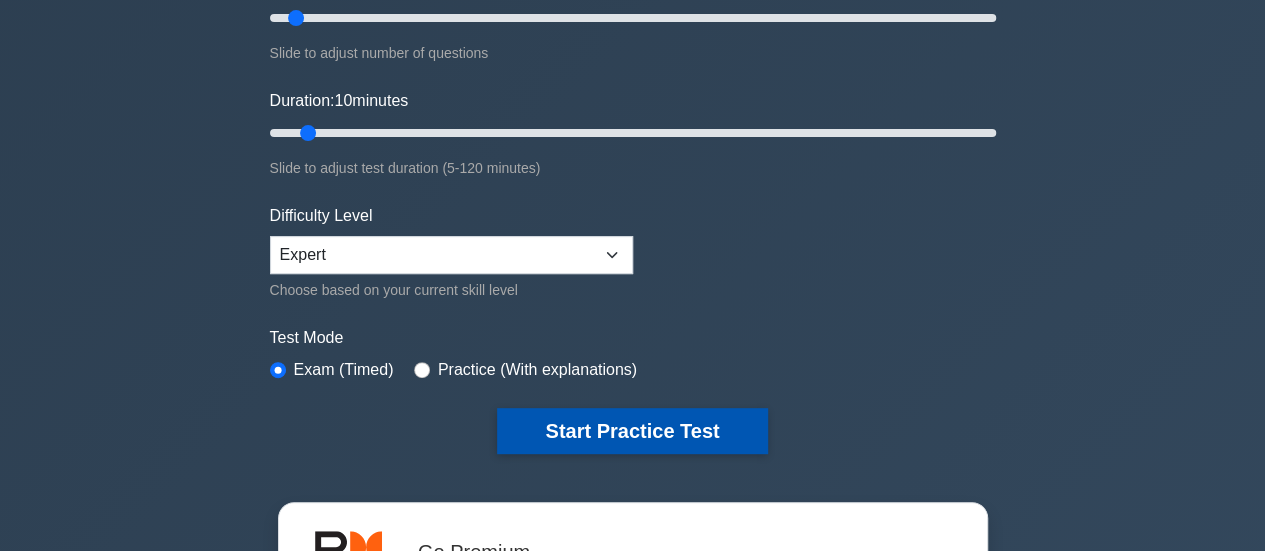 click on "Start Practice Test" at bounding box center (632, 431) 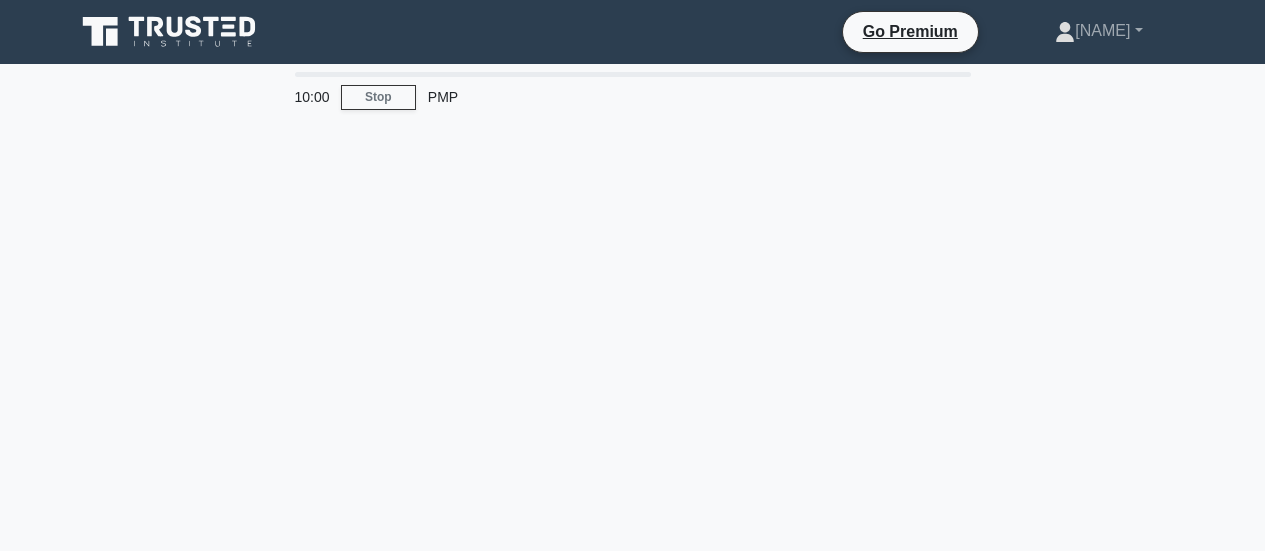 scroll, scrollTop: 0, scrollLeft: 0, axis: both 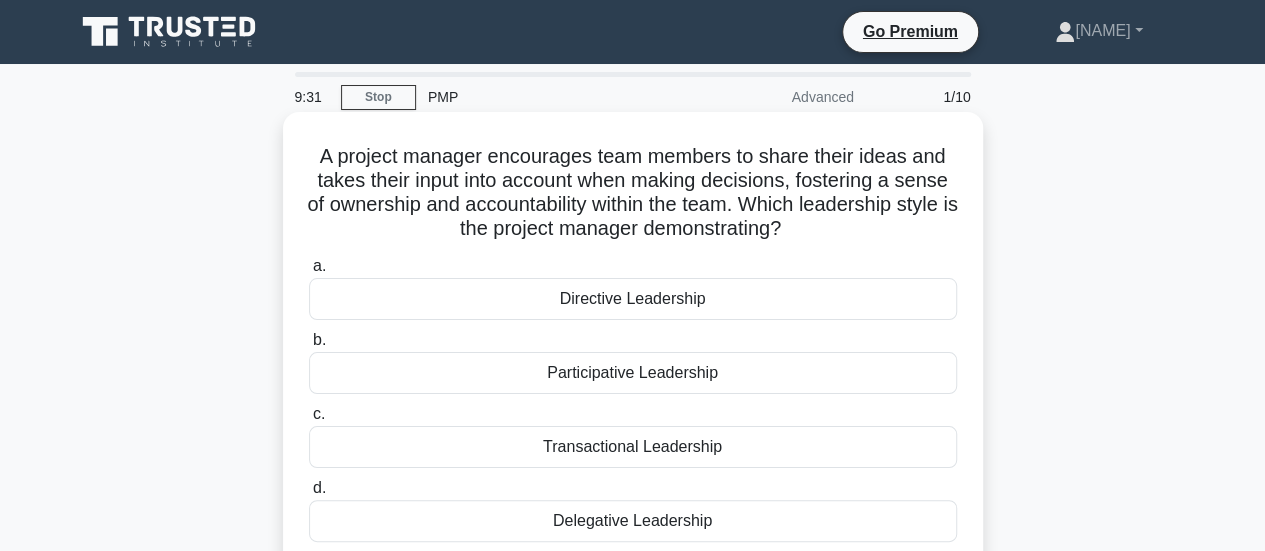 click on "Participative Leadership" at bounding box center [633, 373] 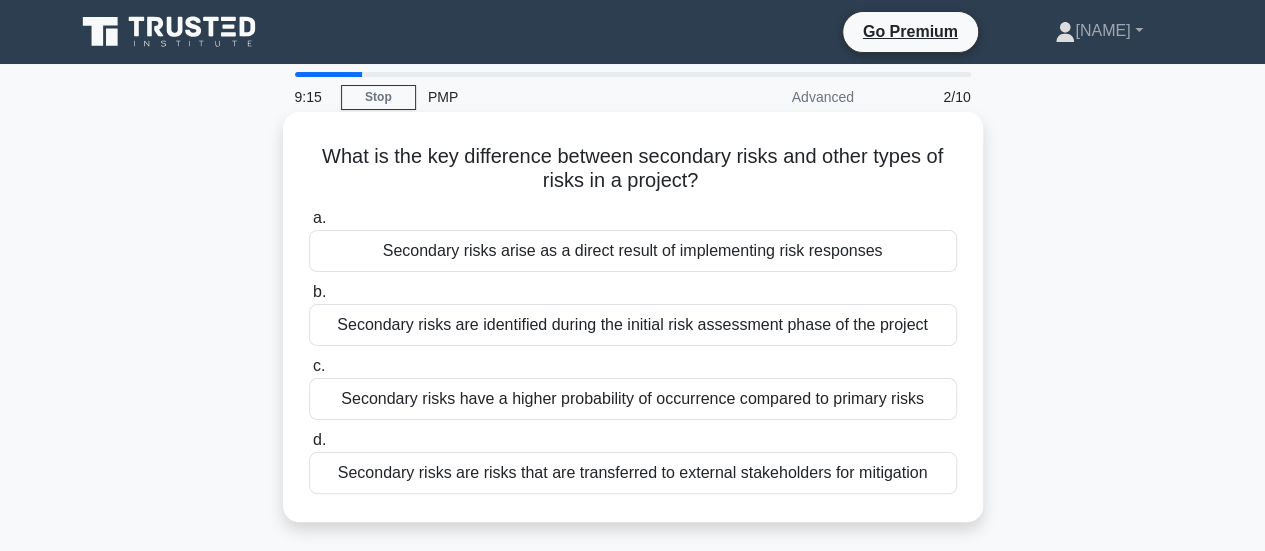 click on "Secondary risks arise as a direct result of implementing risk responses" at bounding box center (633, 251) 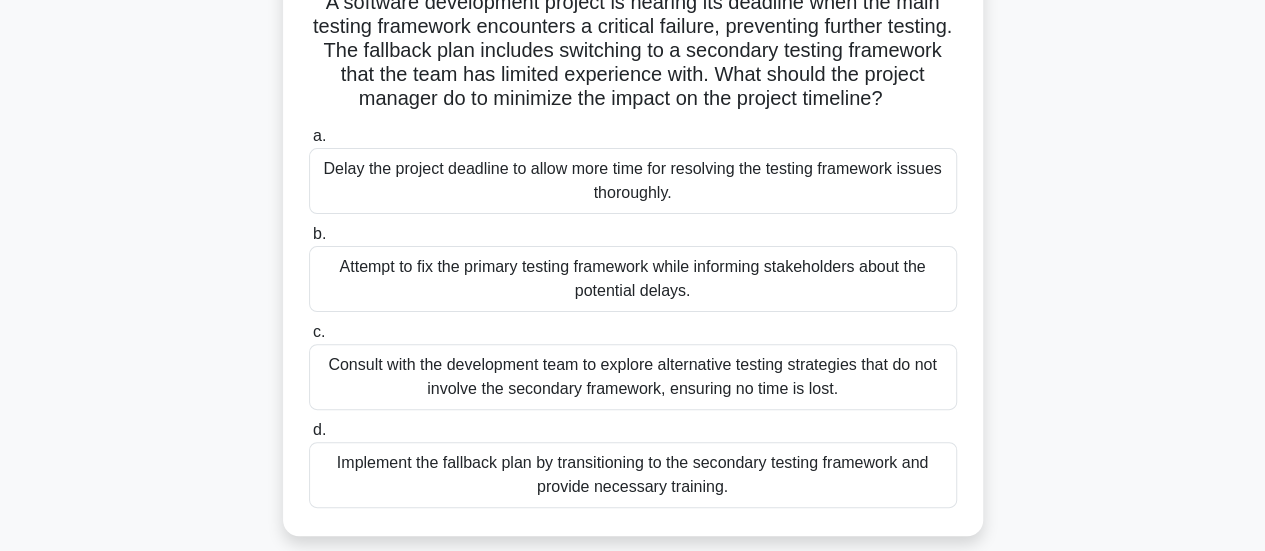 scroll, scrollTop: 200, scrollLeft: 0, axis: vertical 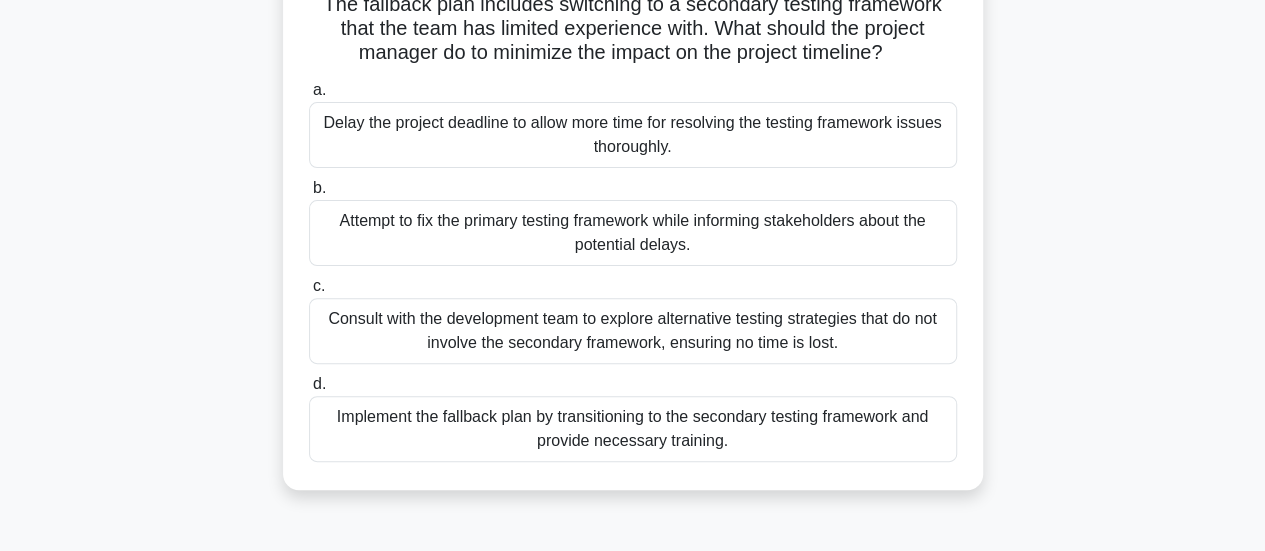 click on "Implement the fallback plan by transitioning to the secondary testing framework and provide necessary training." at bounding box center [633, 429] 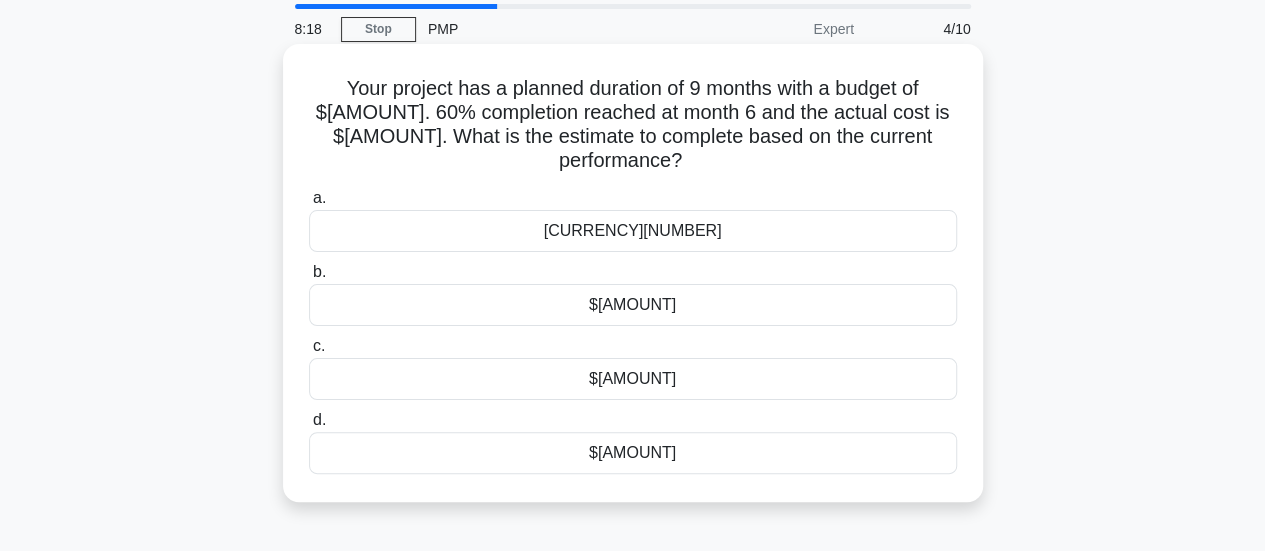 scroll, scrollTop: 100, scrollLeft: 0, axis: vertical 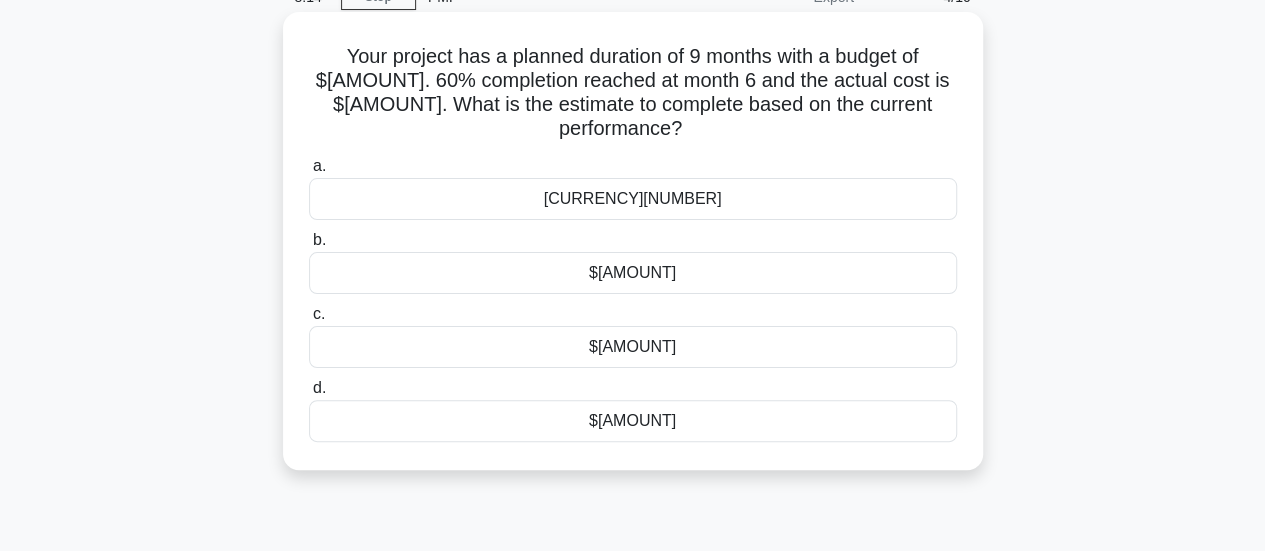 click on "$300,000" at bounding box center (633, 273) 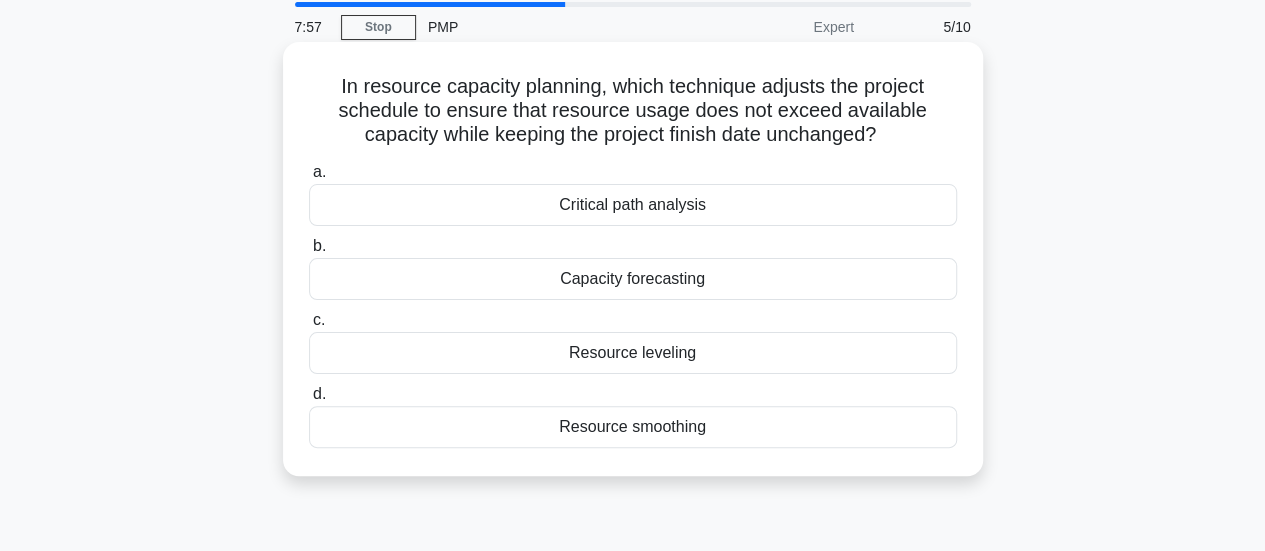 scroll, scrollTop: 100, scrollLeft: 0, axis: vertical 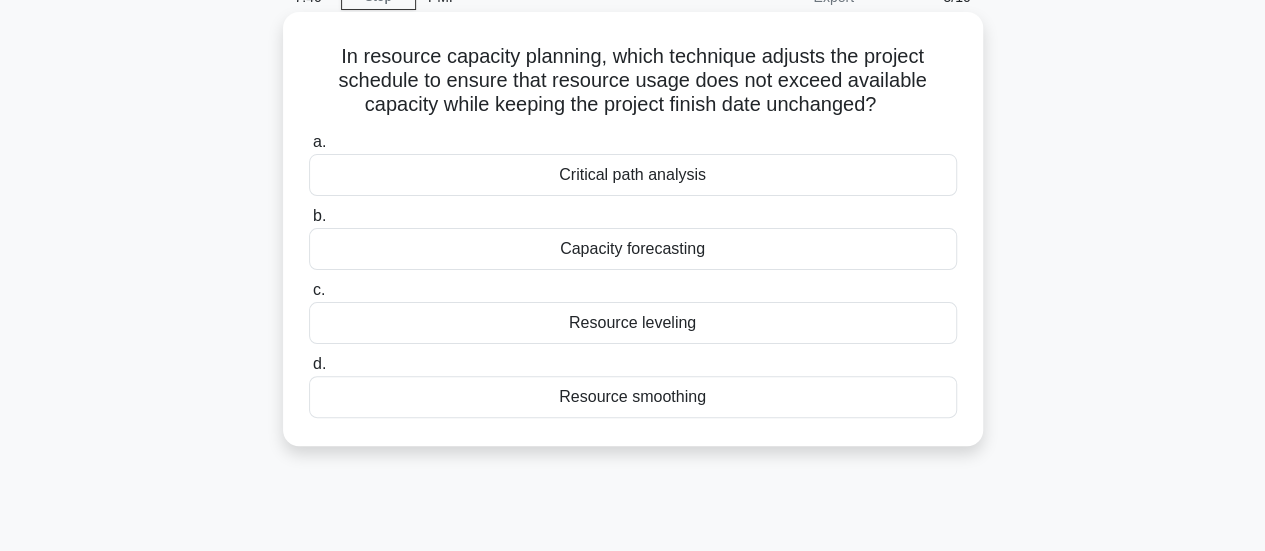 click on "Resource leveling" at bounding box center (633, 323) 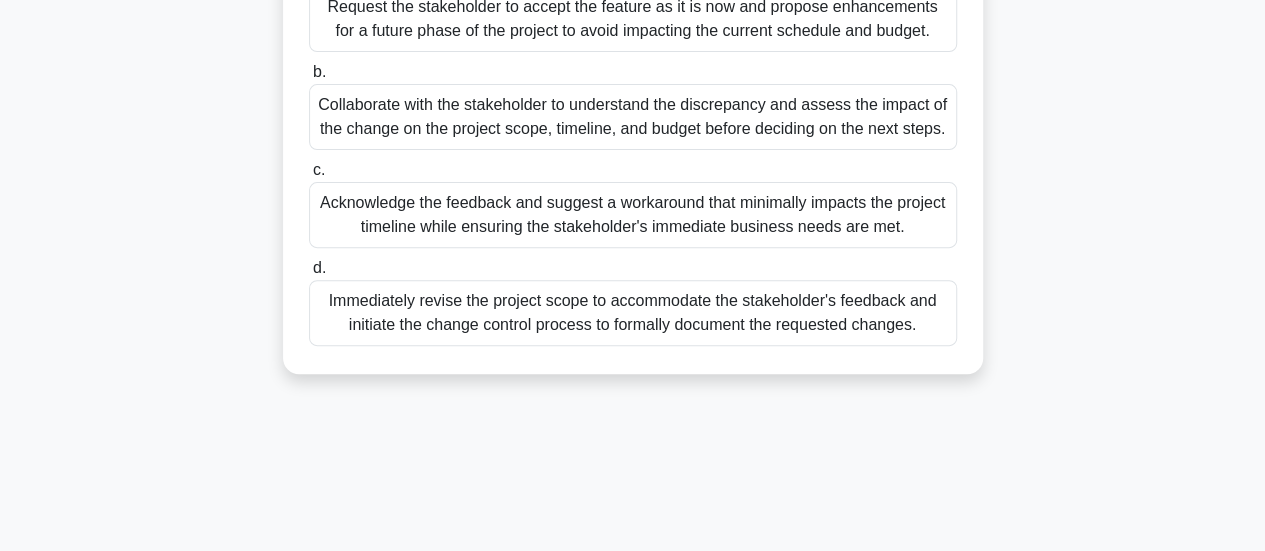 scroll, scrollTop: 300, scrollLeft: 0, axis: vertical 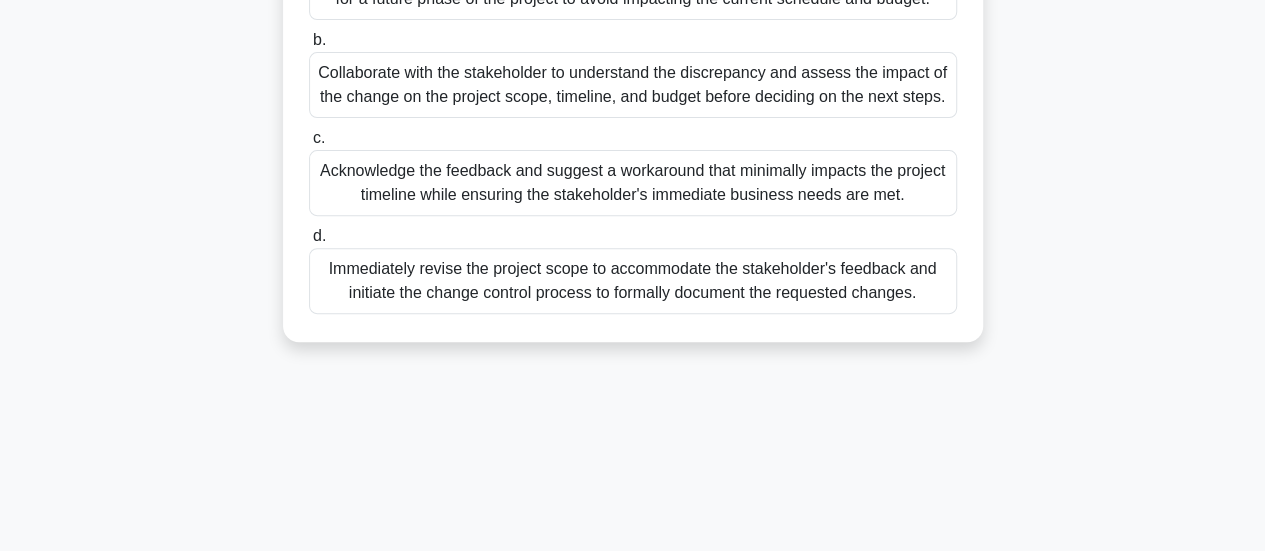 click on "Collaborate with the stakeholder to understand the discrepancy and assess the impact of the change on the project scope, timeline, and budget before deciding on the next steps." at bounding box center (633, 85) 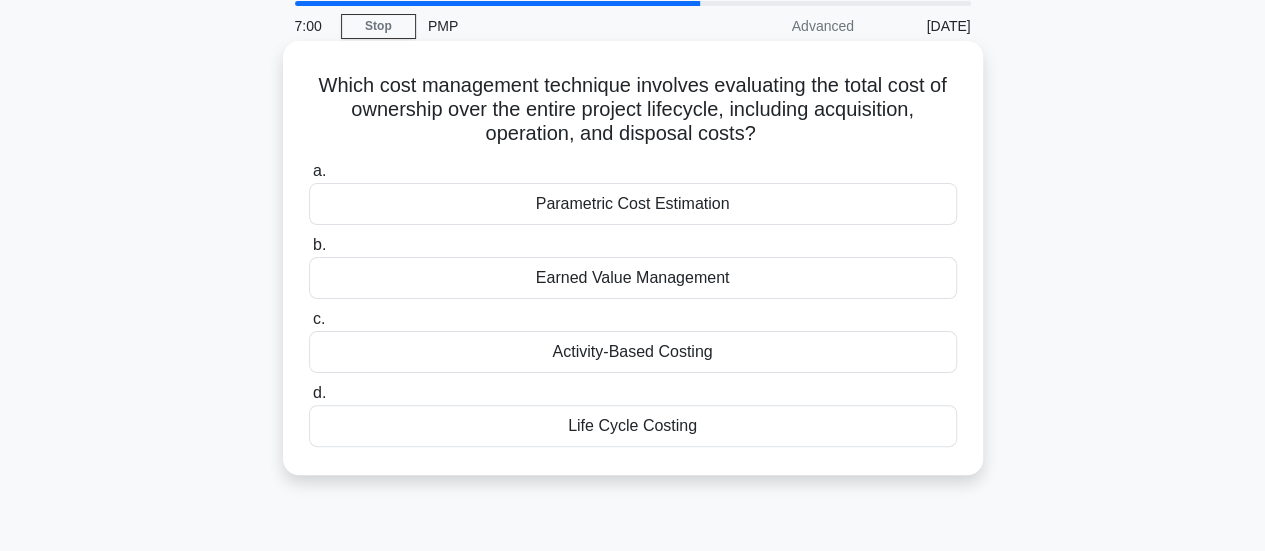 scroll, scrollTop: 0, scrollLeft: 0, axis: both 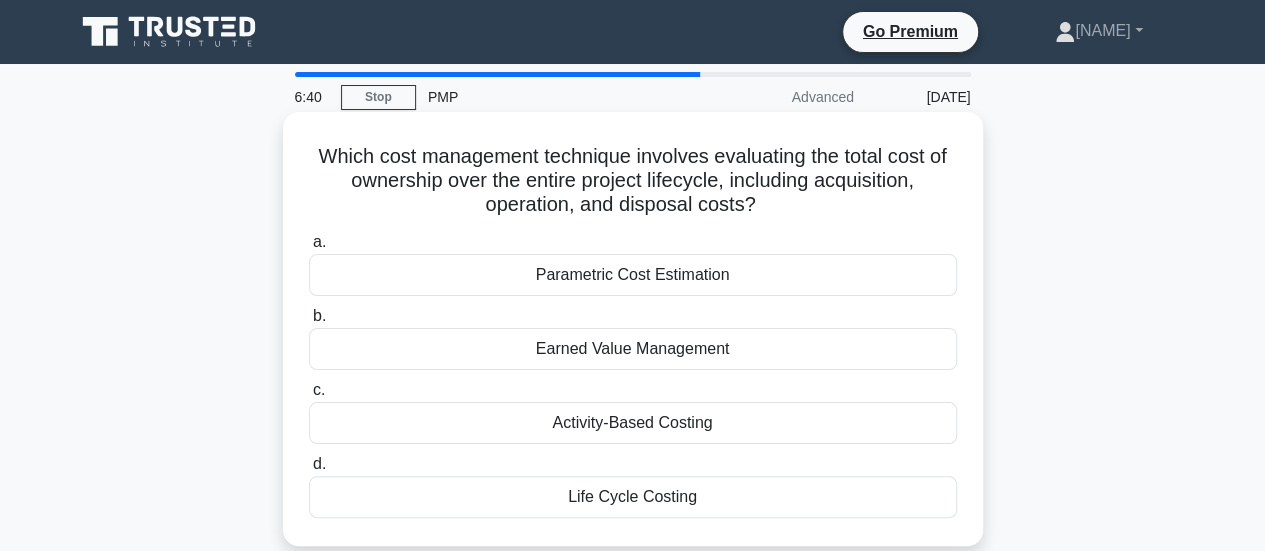 click on "Earned Value Management" at bounding box center [633, 349] 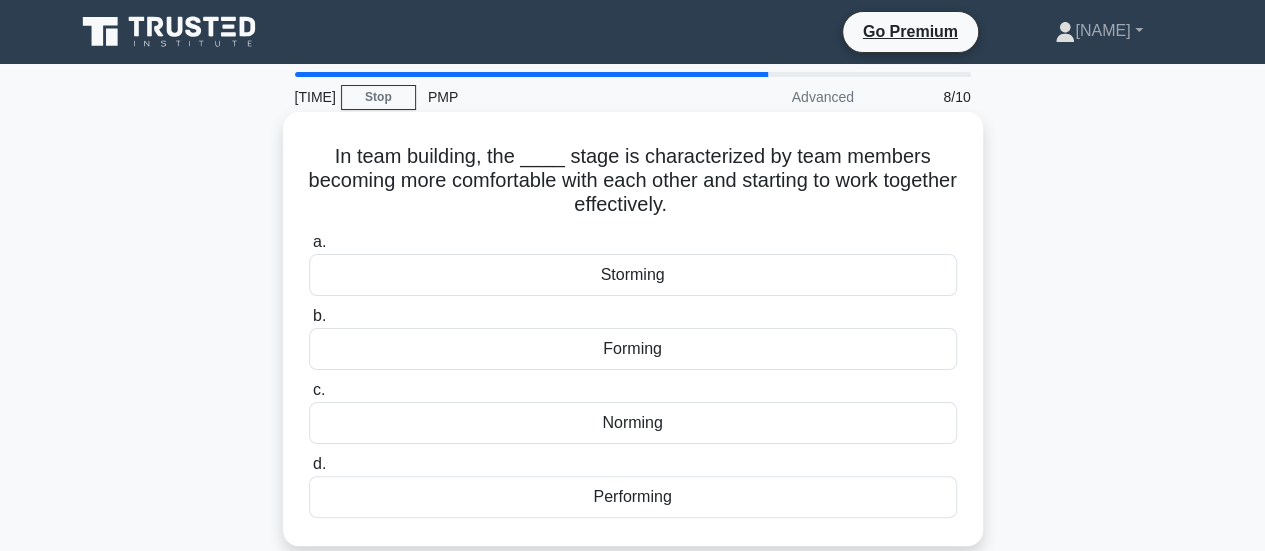 click on "Forming" at bounding box center (633, 349) 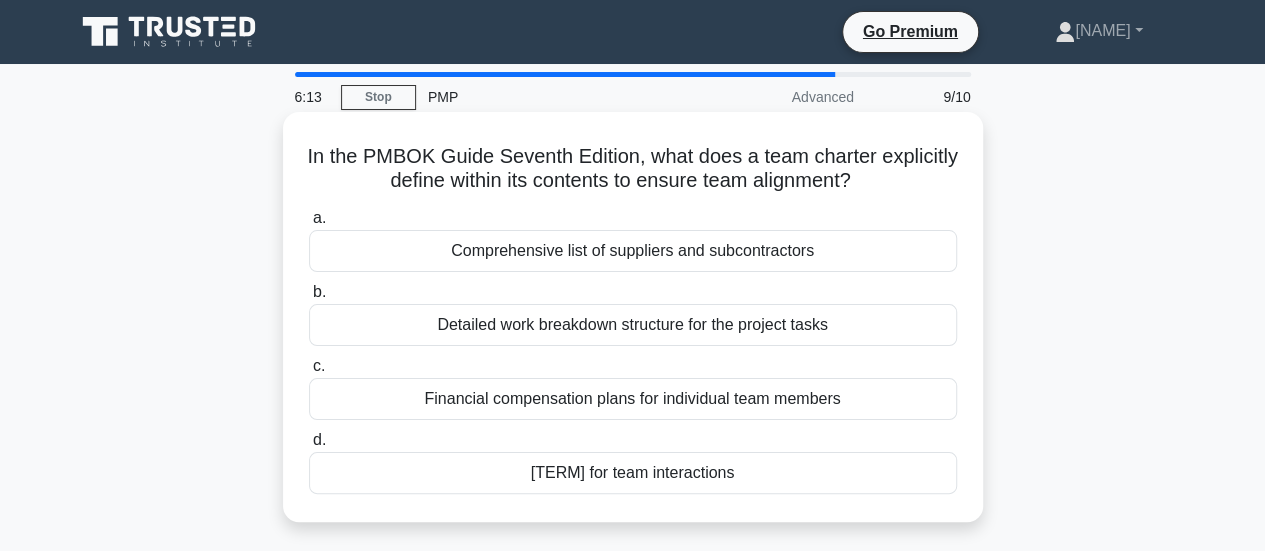 click on "Ground rules for team interactions" at bounding box center (633, 473) 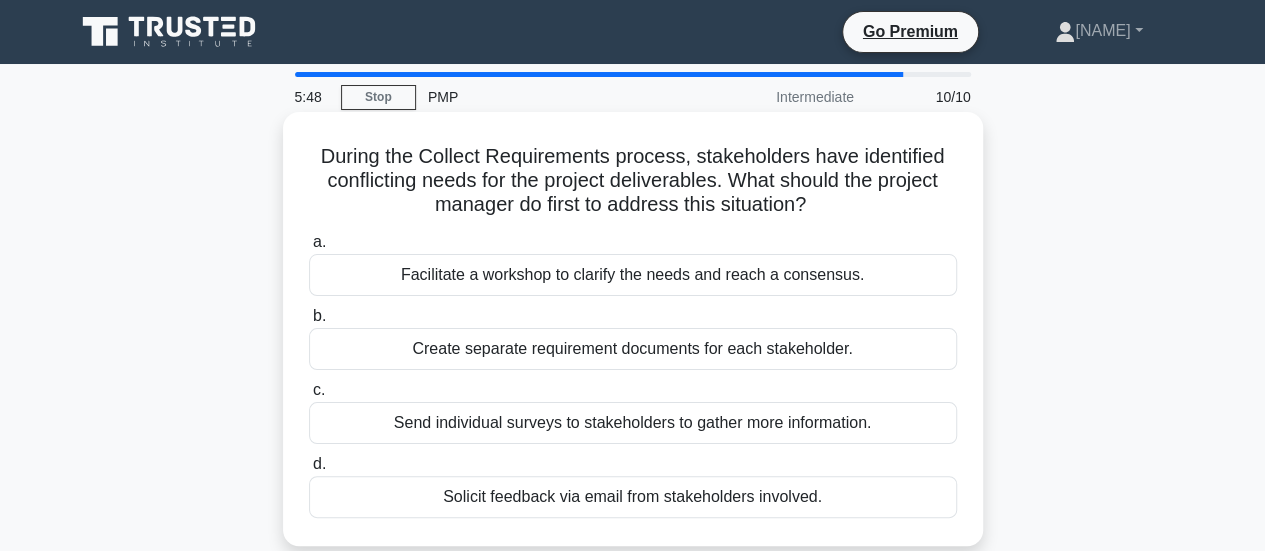 click on "Facilitate a workshop to clarify the needs and reach a consensus." at bounding box center (633, 275) 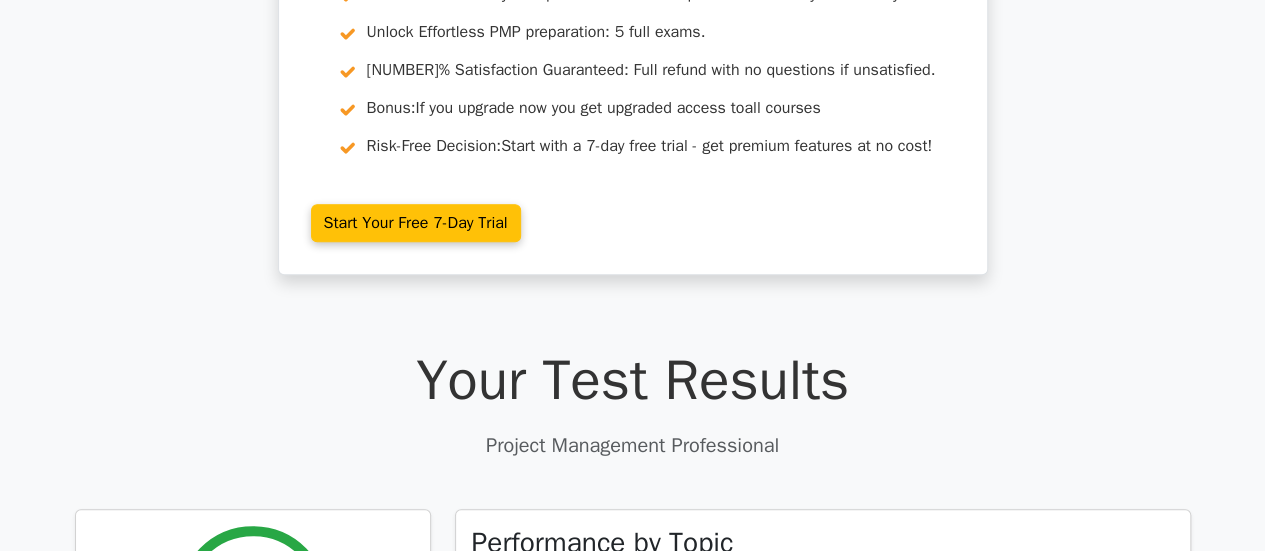 scroll, scrollTop: 0, scrollLeft: 0, axis: both 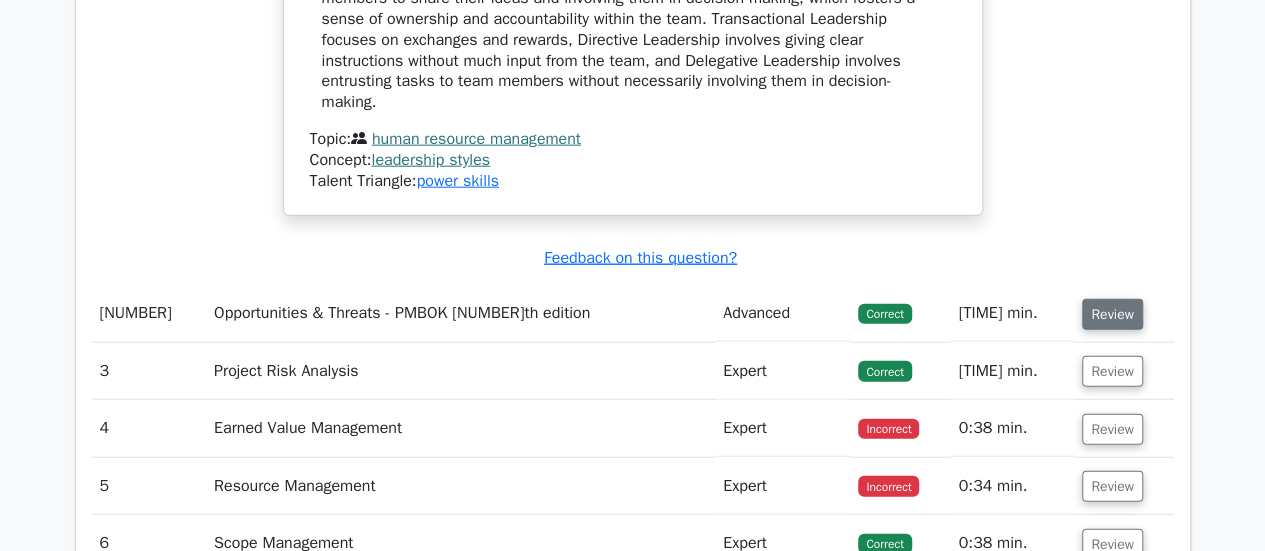 click on "Review" at bounding box center [1112, 314] 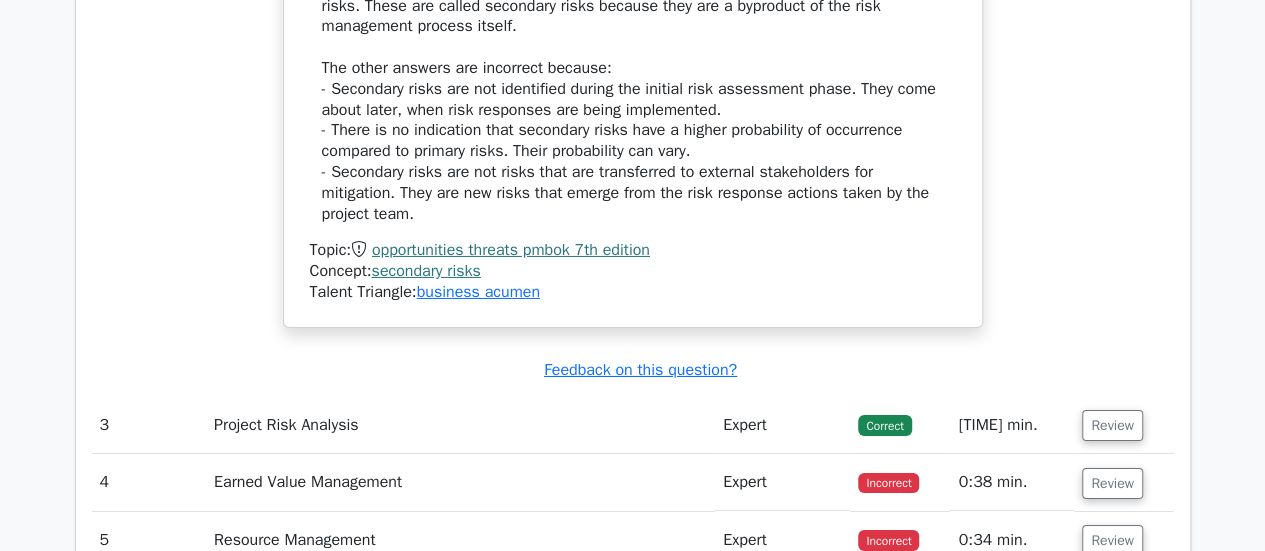 scroll, scrollTop: 3400, scrollLeft: 0, axis: vertical 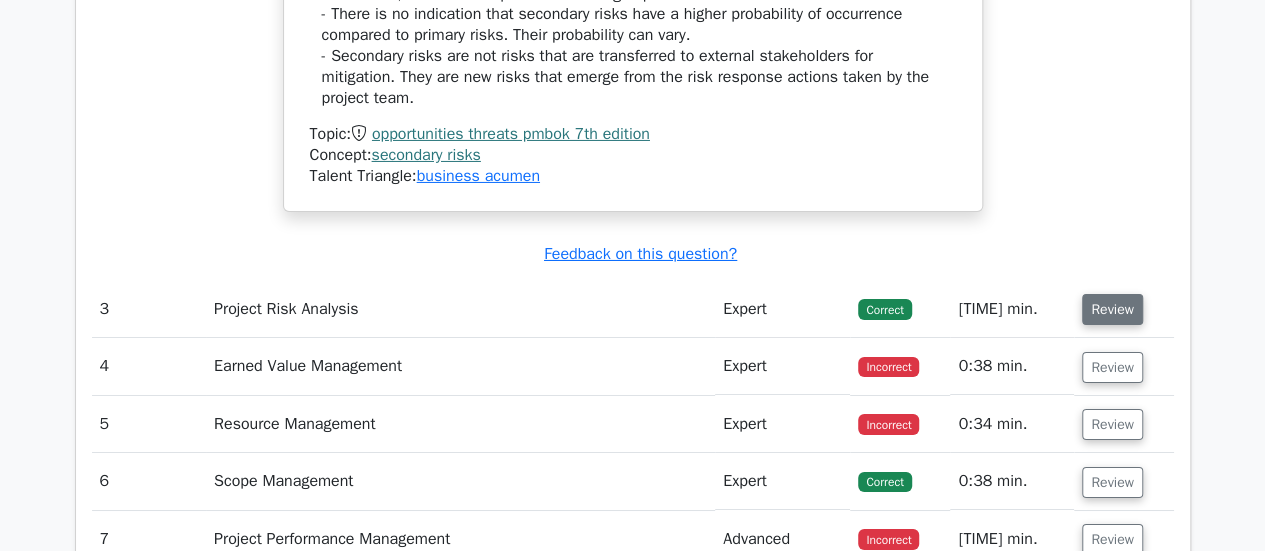 click on "Review" at bounding box center [1112, 309] 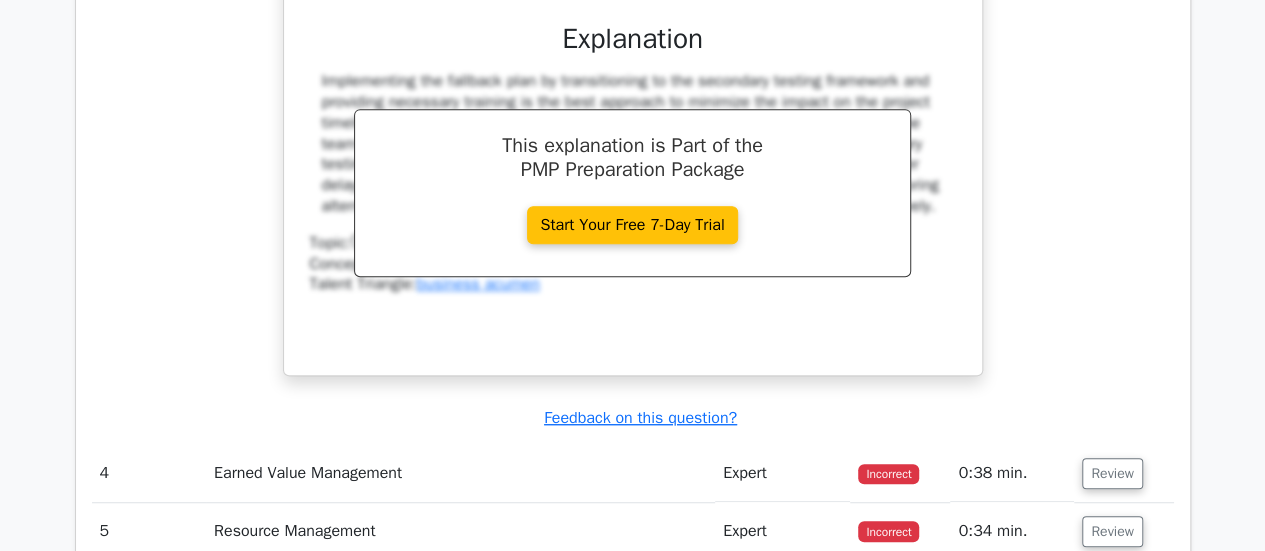 scroll, scrollTop: 4300, scrollLeft: 0, axis: vertical 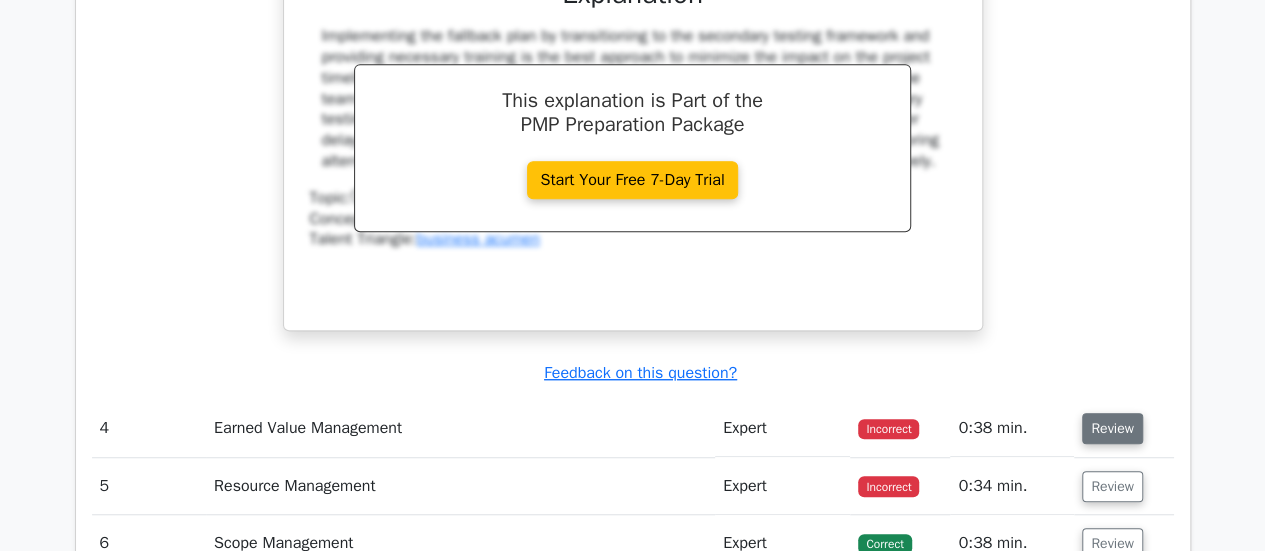 click on "Review" at bounding box center (1112, 428) 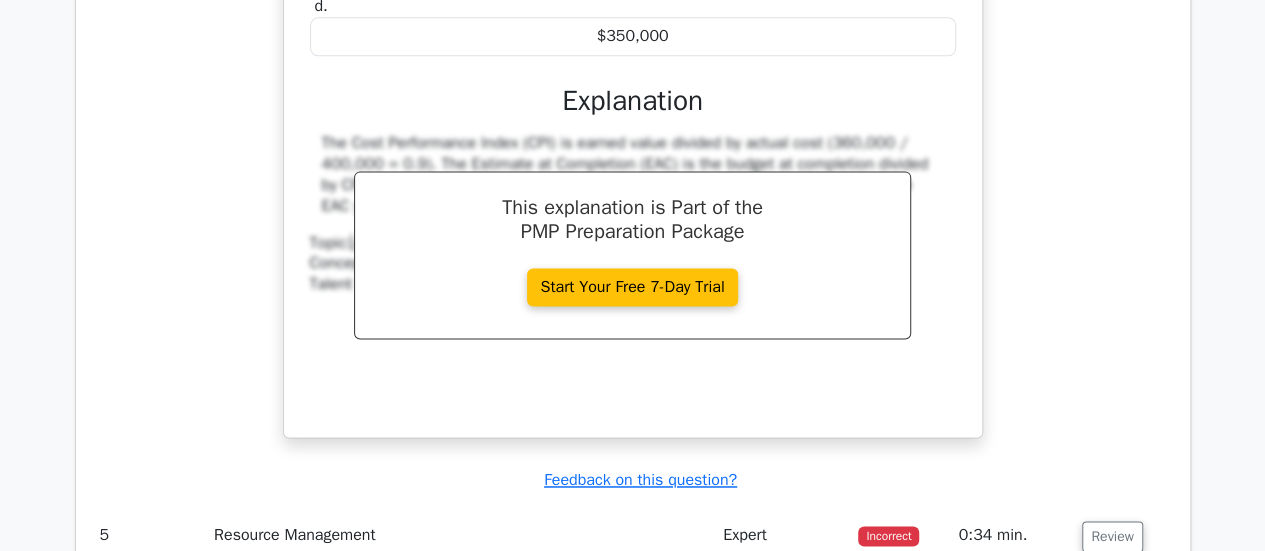 scroll, scrollTop: 5200, scrollLeft: 0, axis: vertical 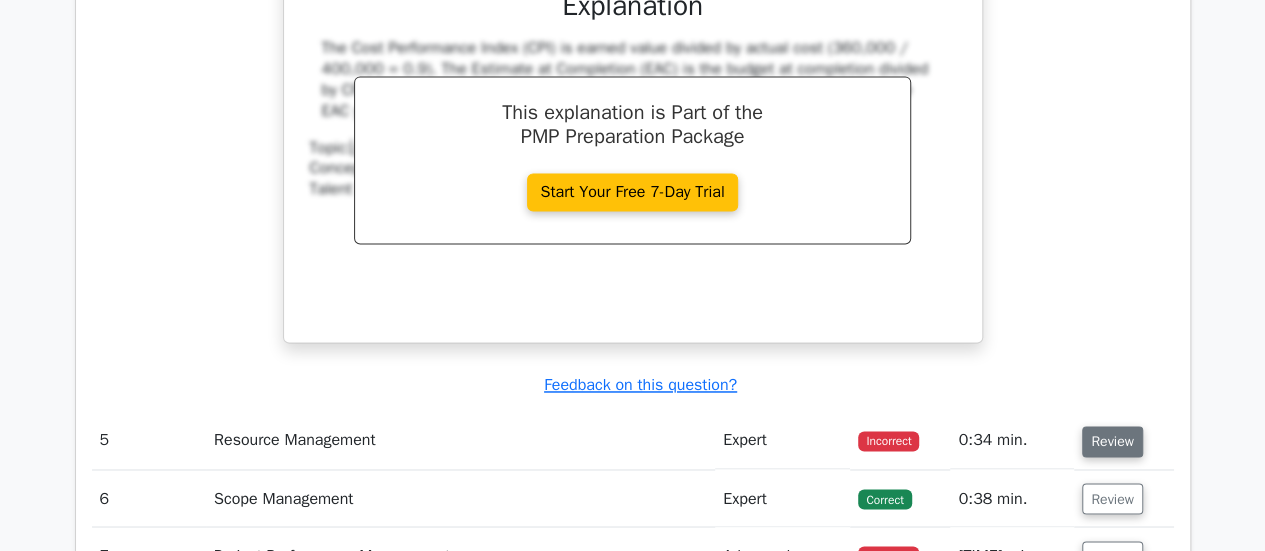 click on "Review" at bounding box center (1112, 441) 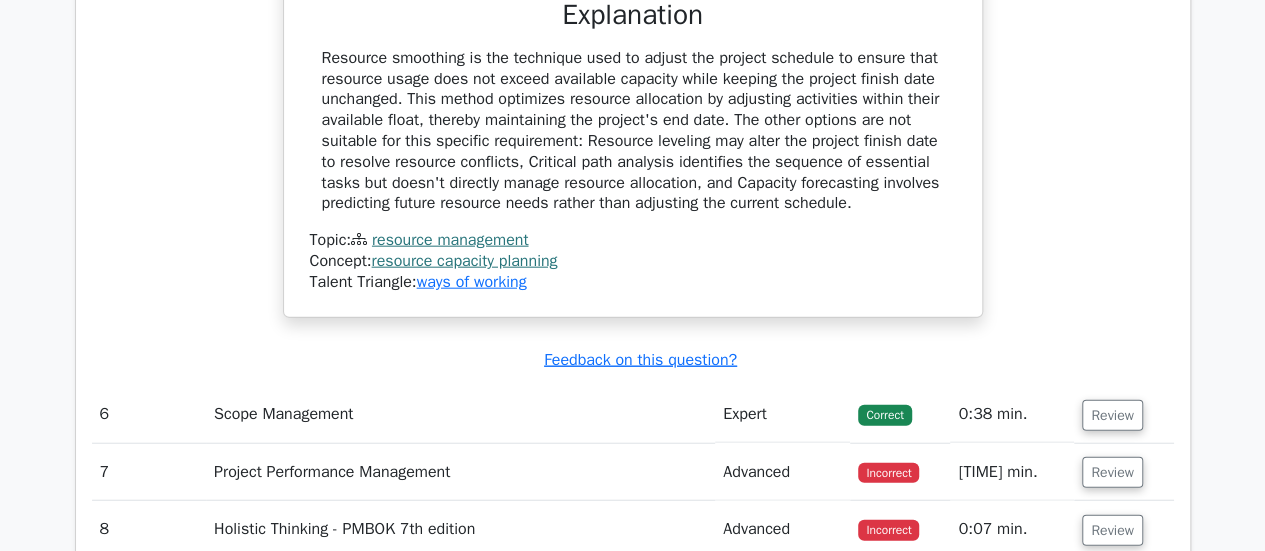 scroll, scrollTop: 6200, scrollLeft: 0, axis: vertical 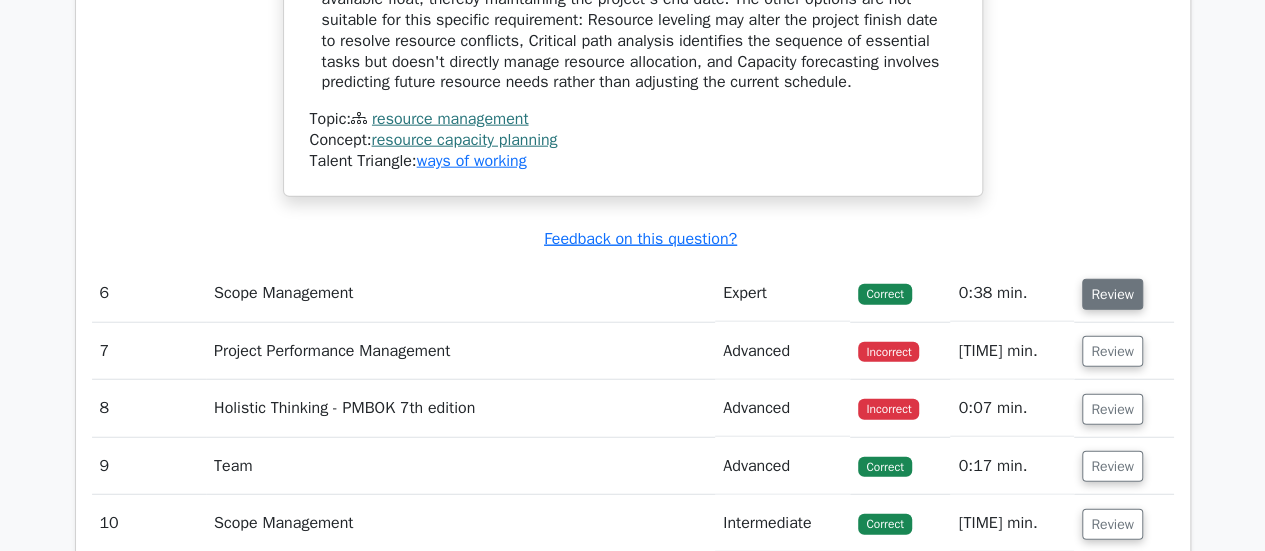 click on "Review" at bounding box center (1112, 294) 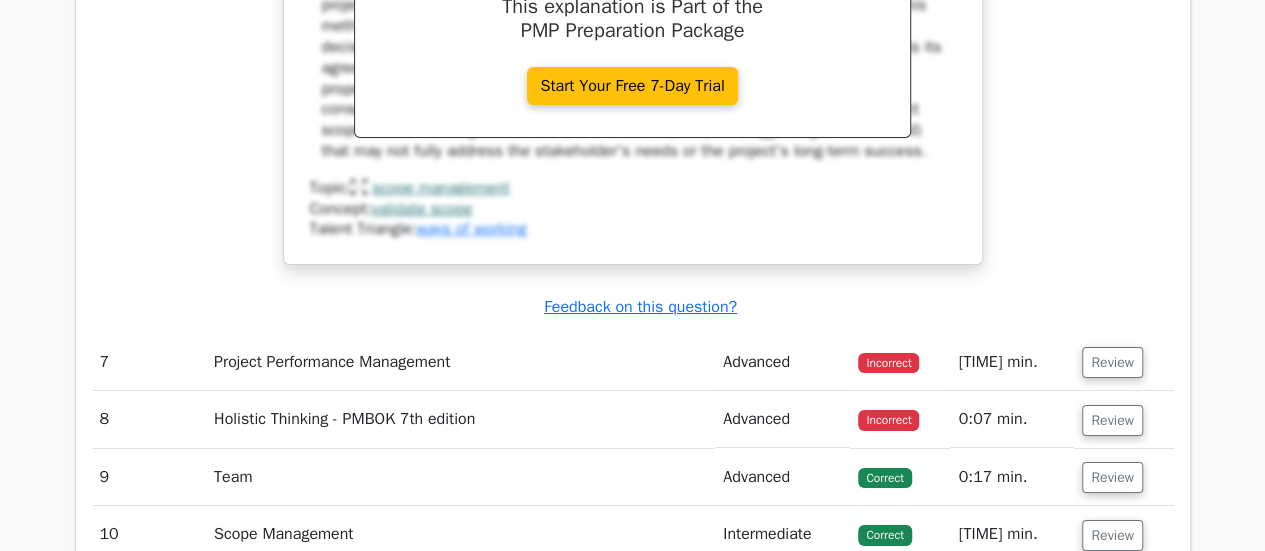scroll, scrollTop: 7400, scrollLeft: 0, axis: vertical 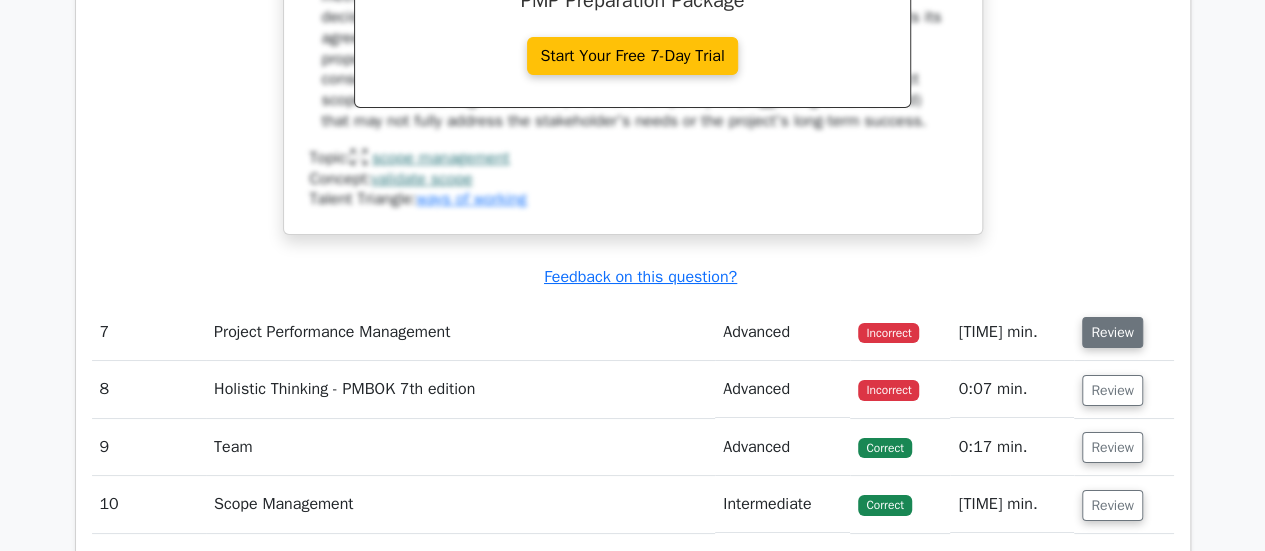 click on "Review" at bounding box center [1112, 332] 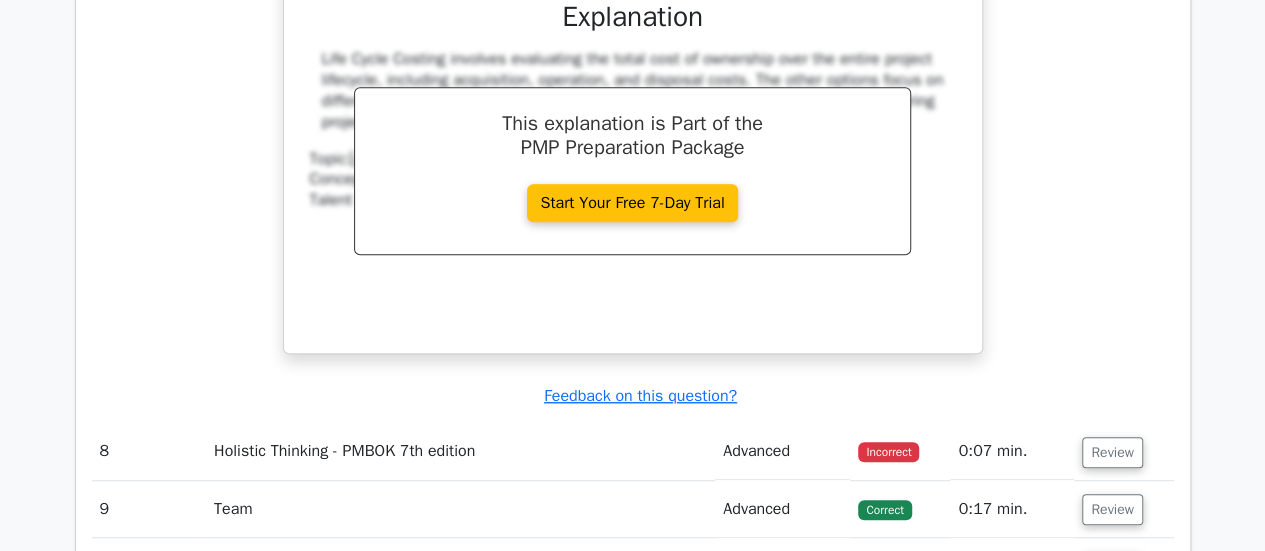 scroll, scrollTop: 8200, scrollLeft: 0, axis: vertical 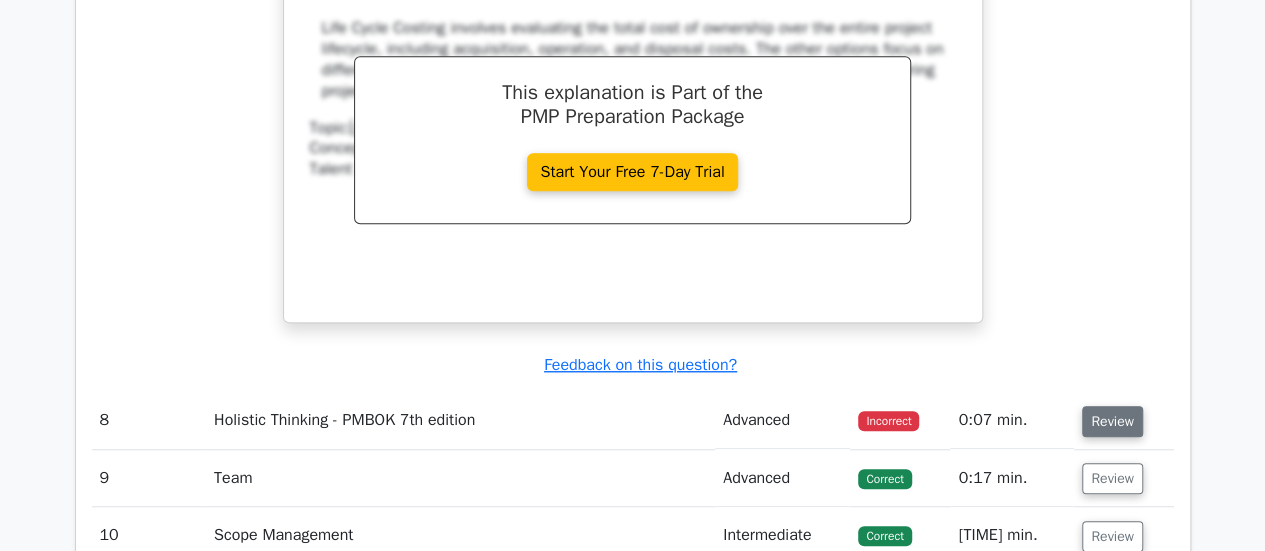 click on "Review" at bounding box center (1112, 421) 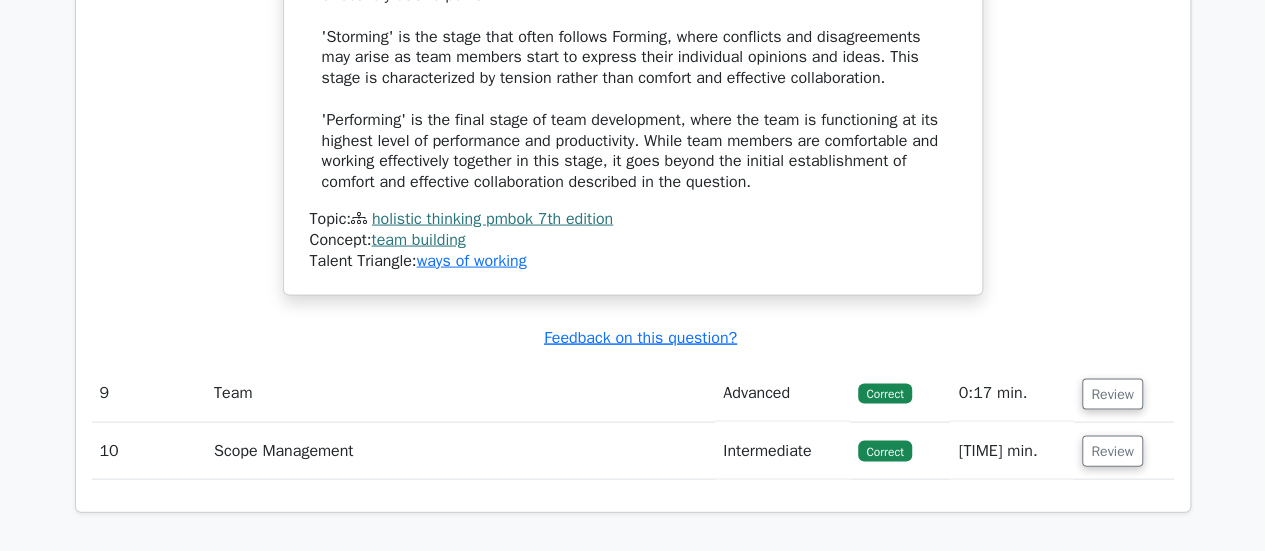 scroll, scrollTop: 9500, scrollLeft: 0, axis: vertical 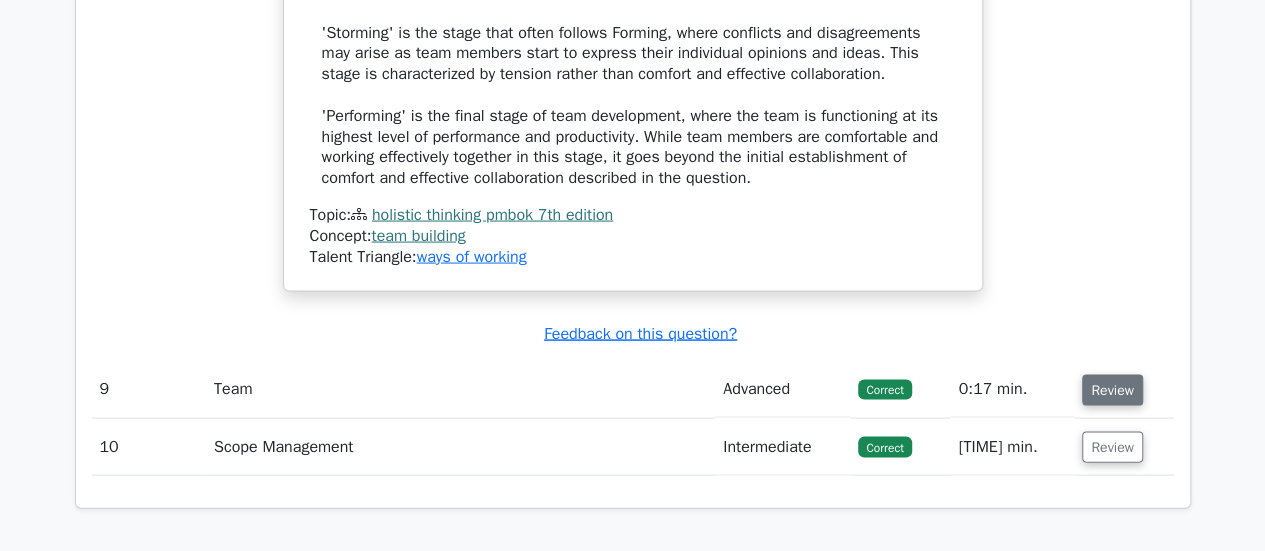 click on "Review" at bounding box center [1112, 390] 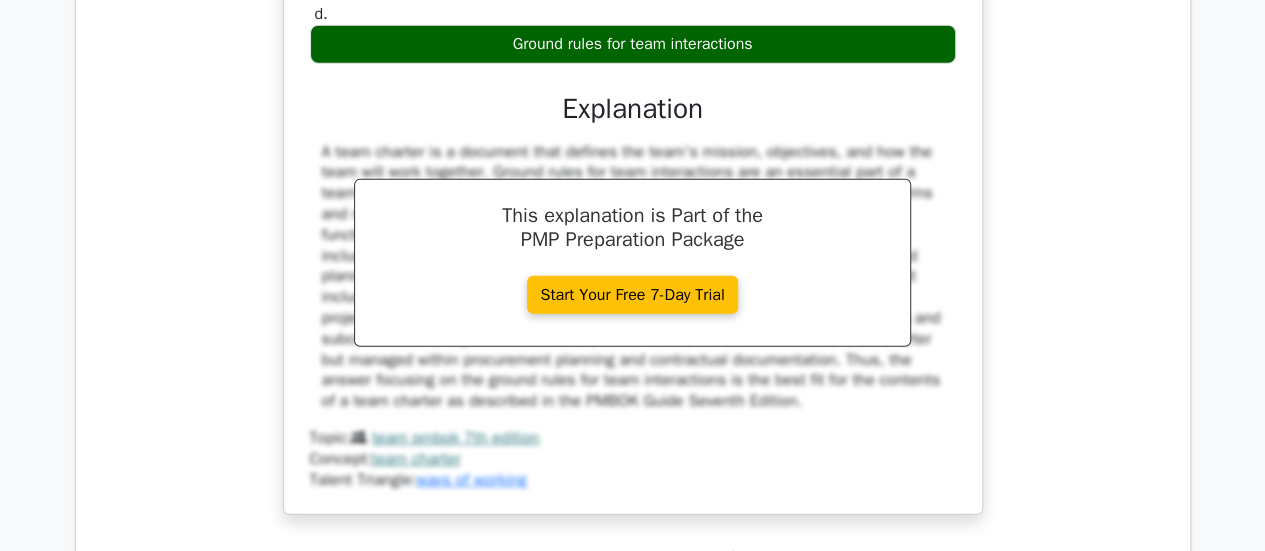 scroll, scrollTop: 10300, scrollLeft: 0, axis: vertical 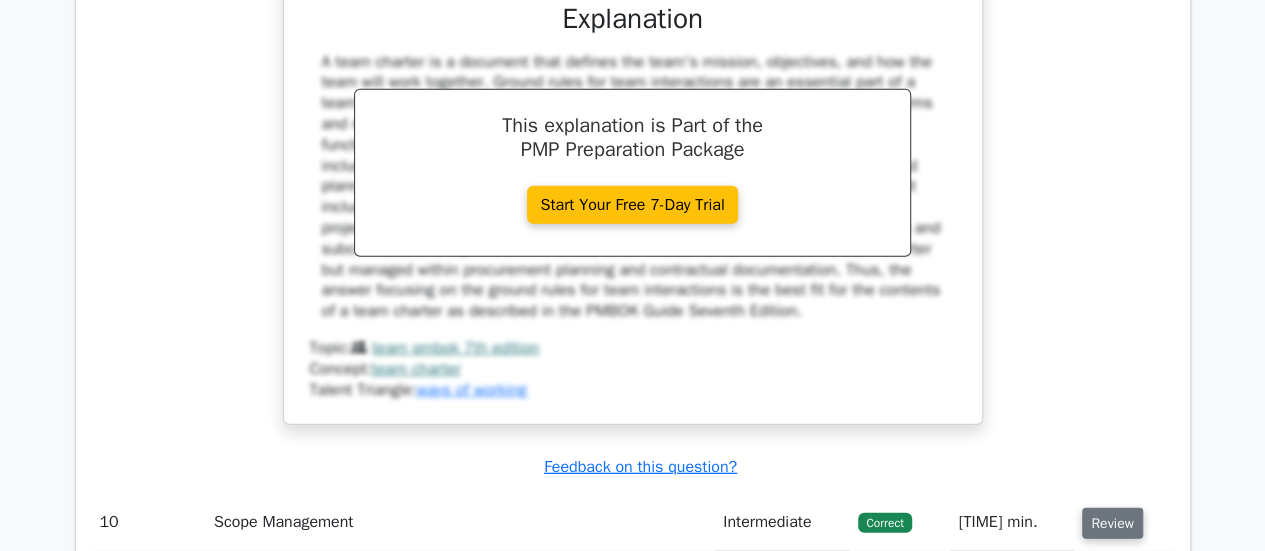 click on "Review" at bounding box center [1112, 523] 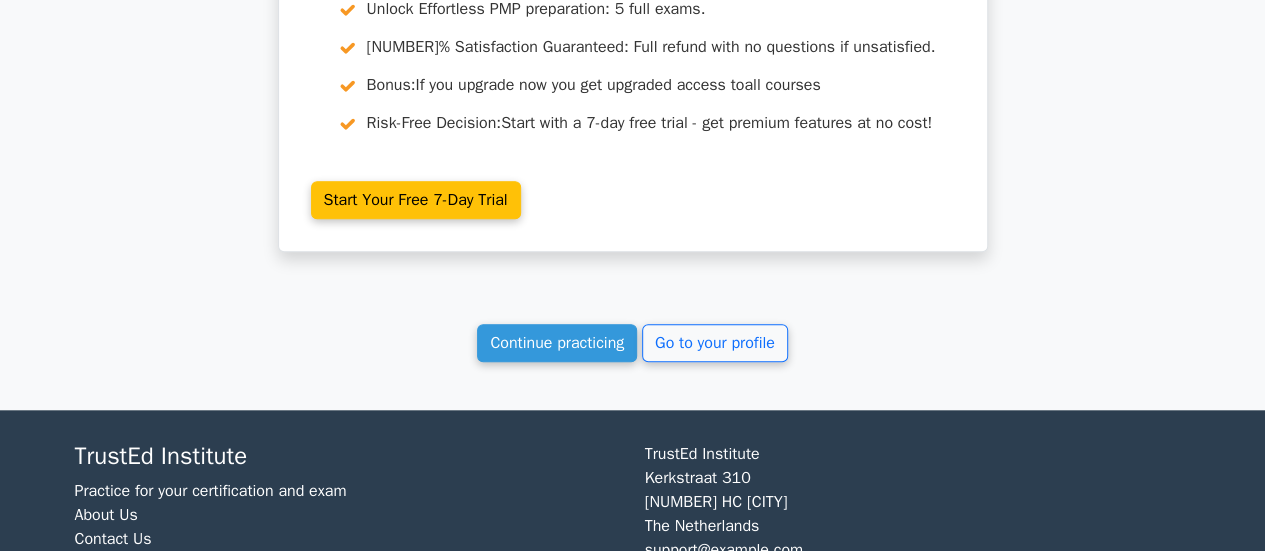 scroll, scrollTop: 12160, scrollLeft: 0, axis: vertical 